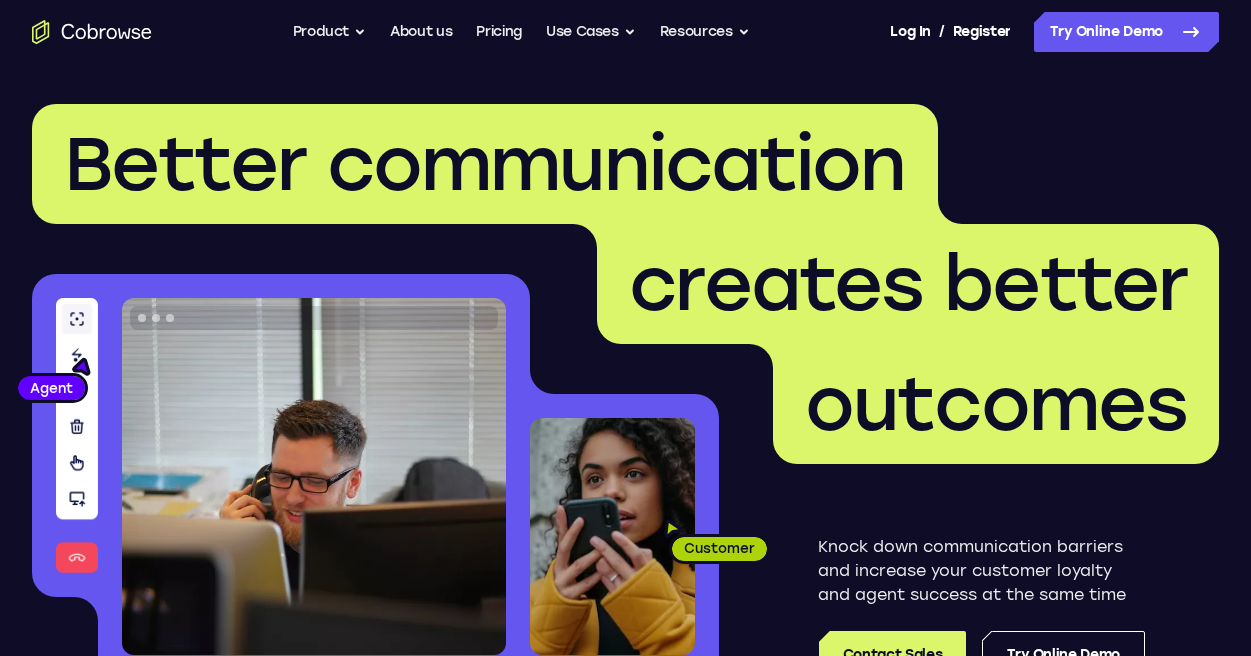 scroll, scrollTop: 0, scrollLeft: 0, axis: both 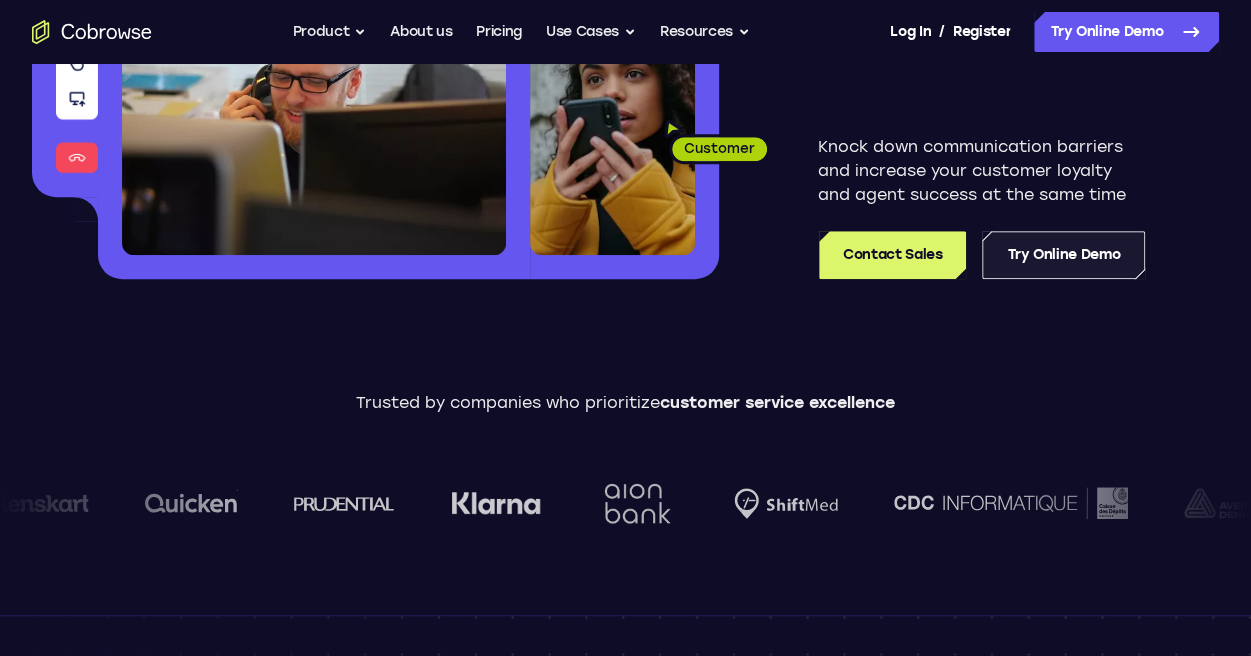 click on "Try Online Demo" at bounding box center (1063, 255) 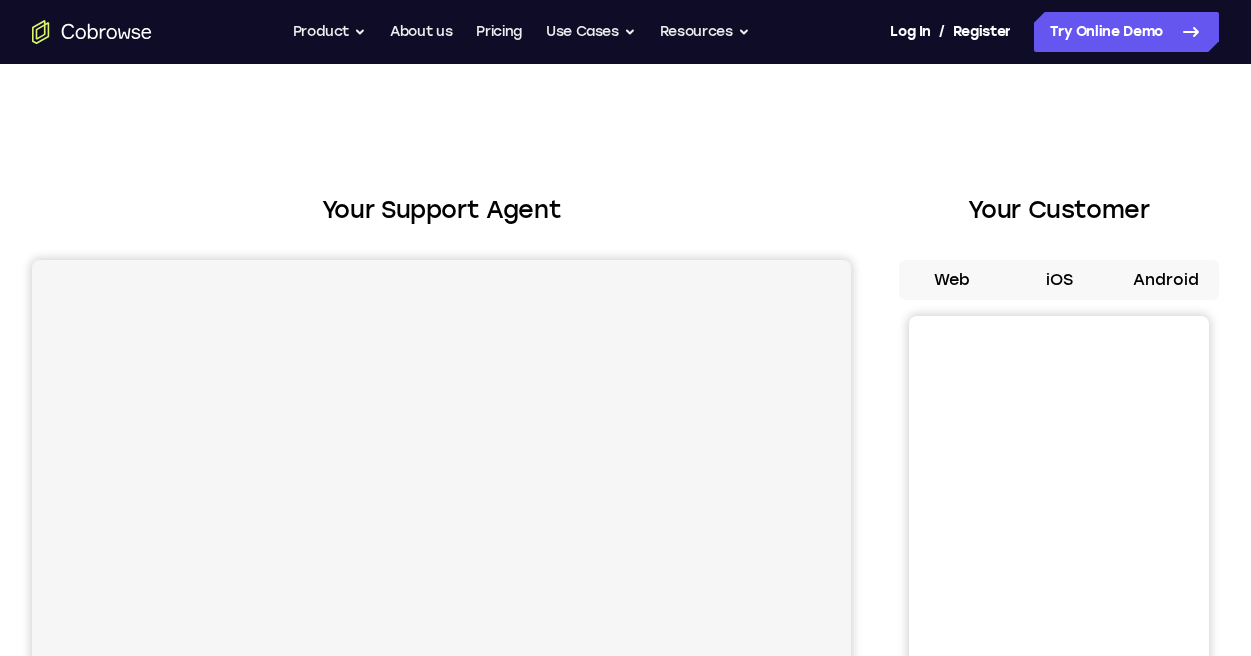 scroll, scrollTop: 0, scrollLeft: 0, axis: both 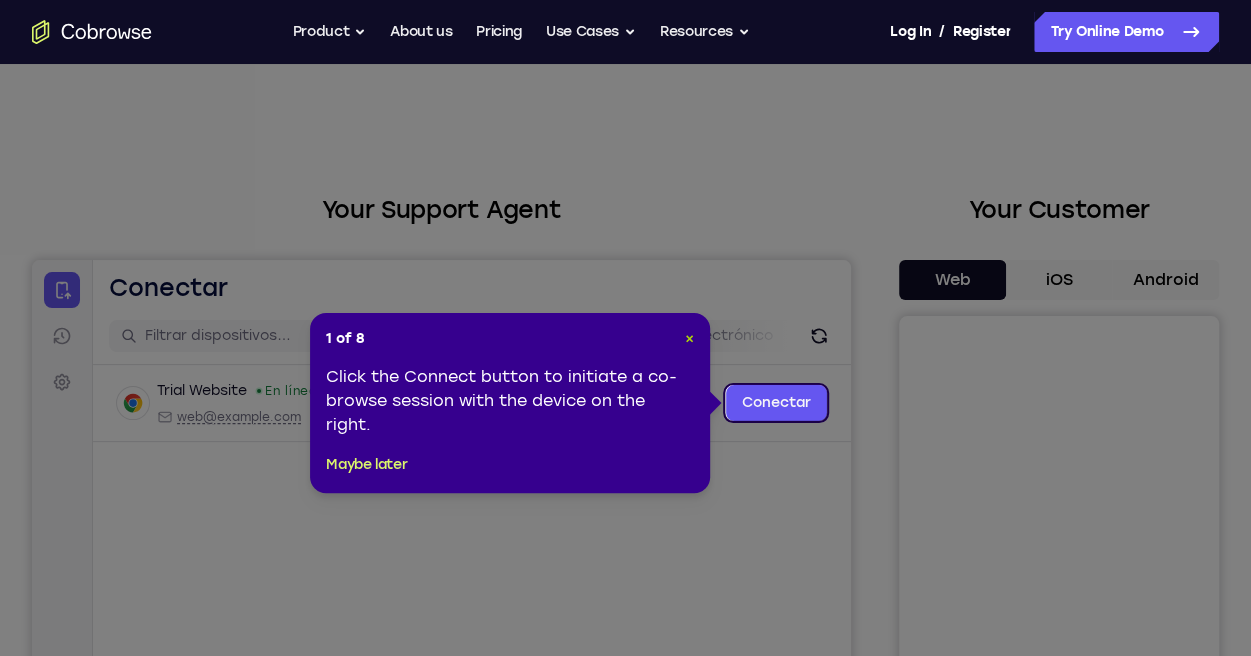 click on "×" at bounding box center [689, 338] 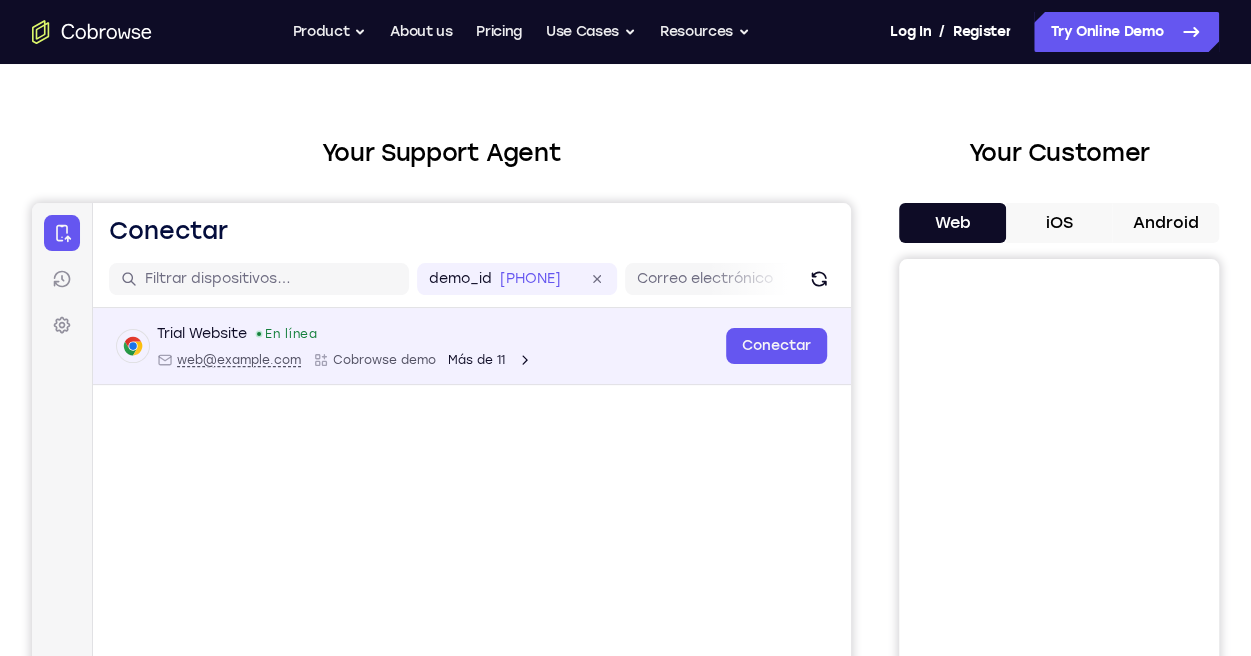 scroll, scrollTop: 100, scrollLeft: 0, axis: vertical 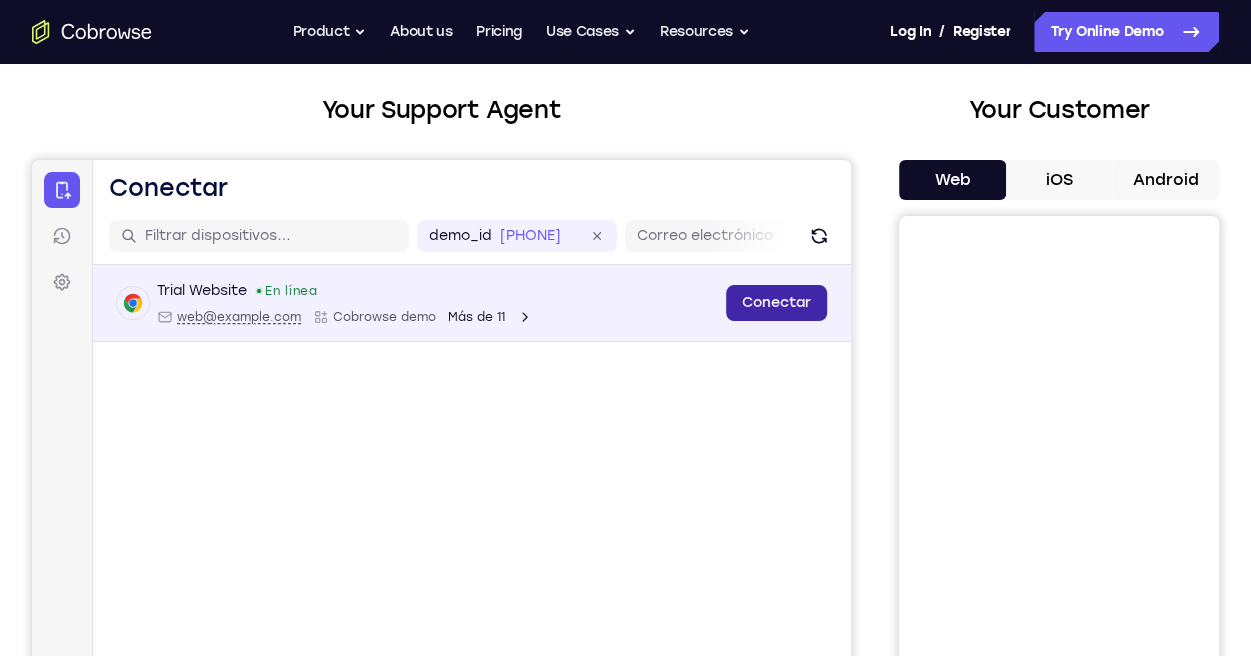 click on "Conectar" at bounding box center (776, 303) 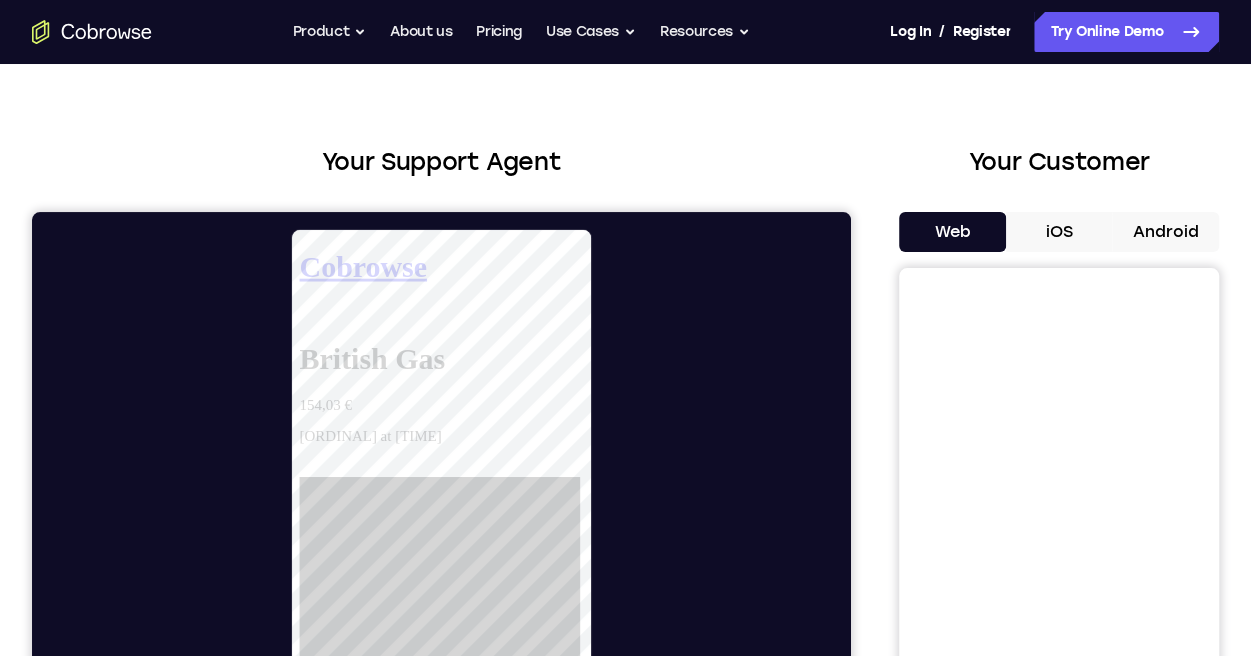 scroll, scrollTop: 0, scrollLeft: 0, axis: both 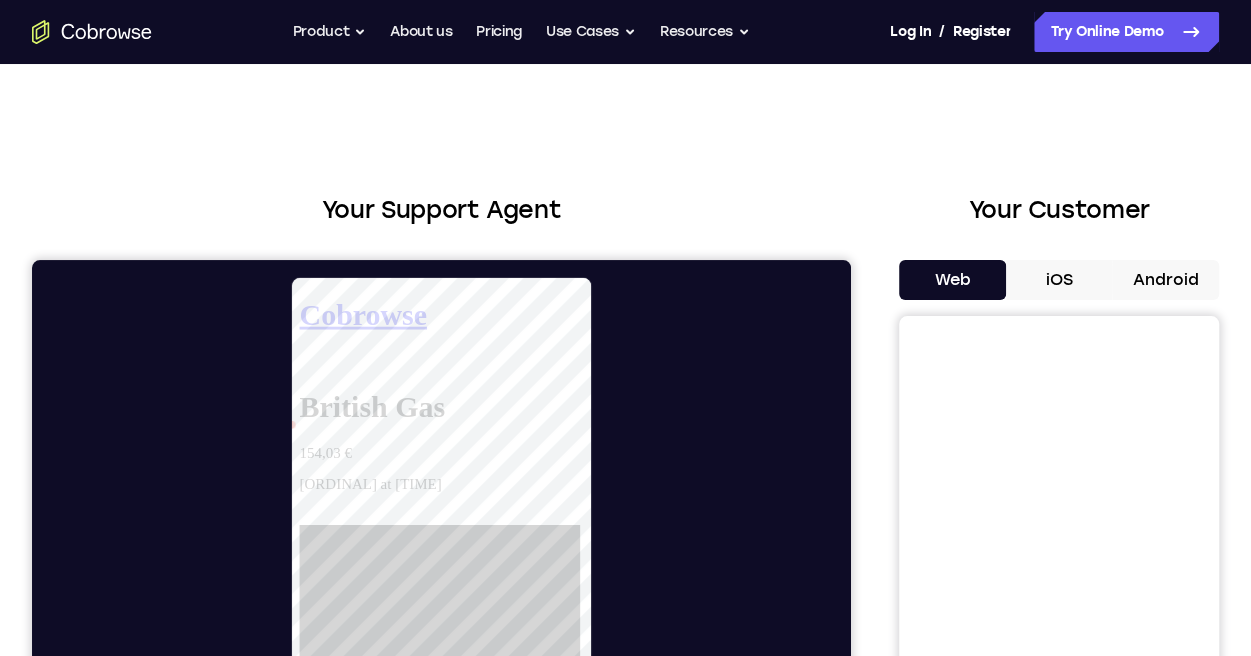 click at bounding box center [449, 565] 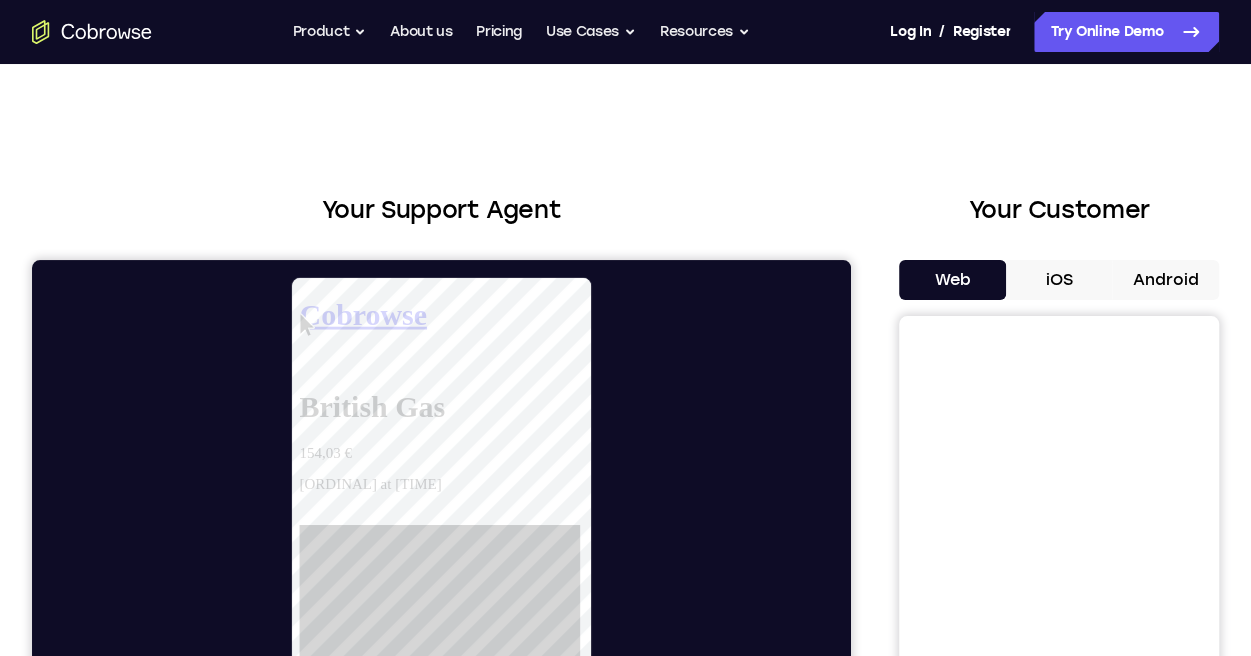 scroll, scrollTop: 500, scrollLeft: 0, axis: vertical 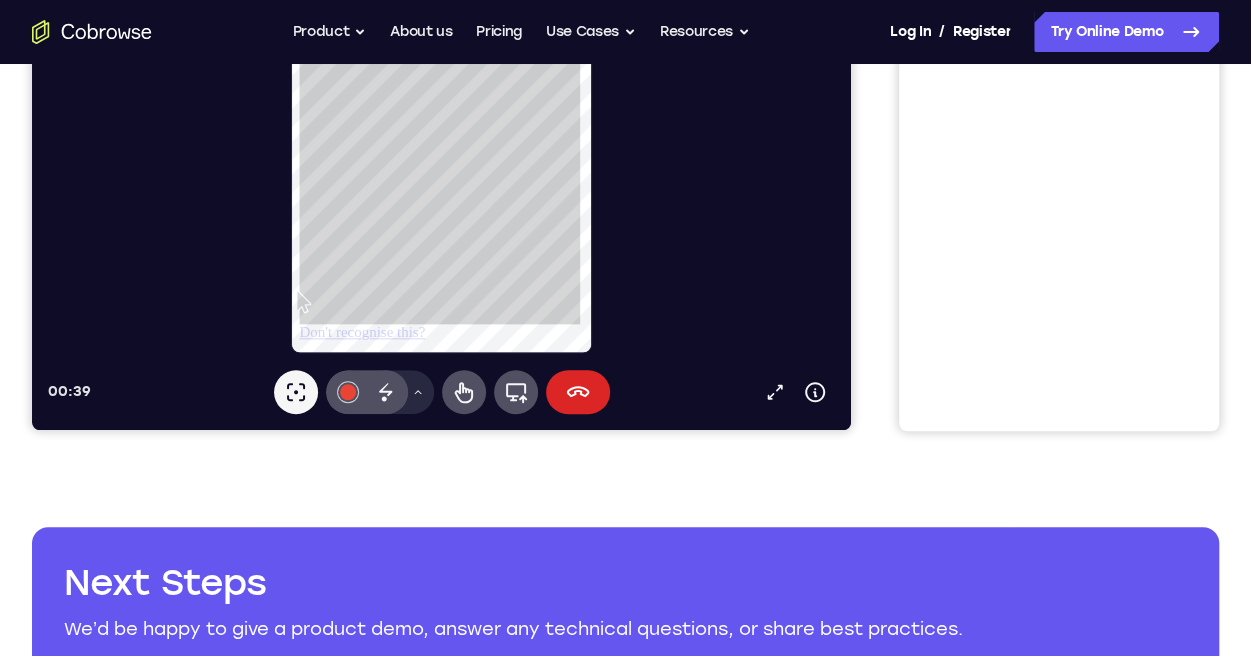 click 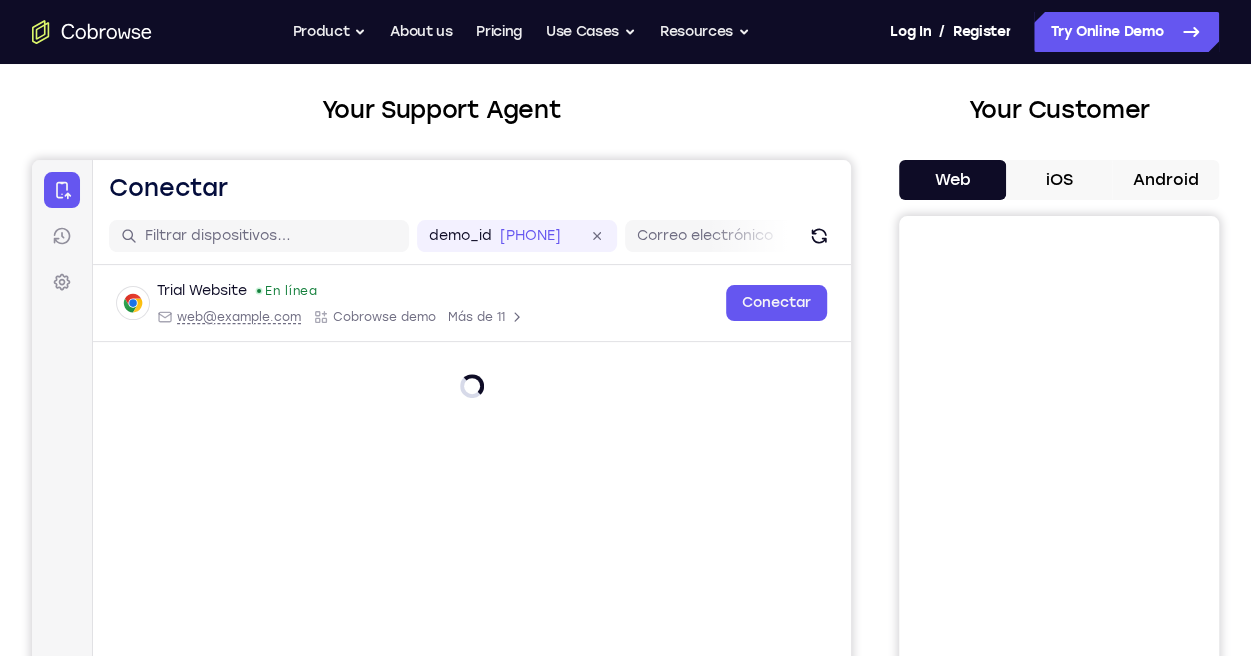 scroll, scrollTop: 100, scrollLeft: 0, axis: vertical 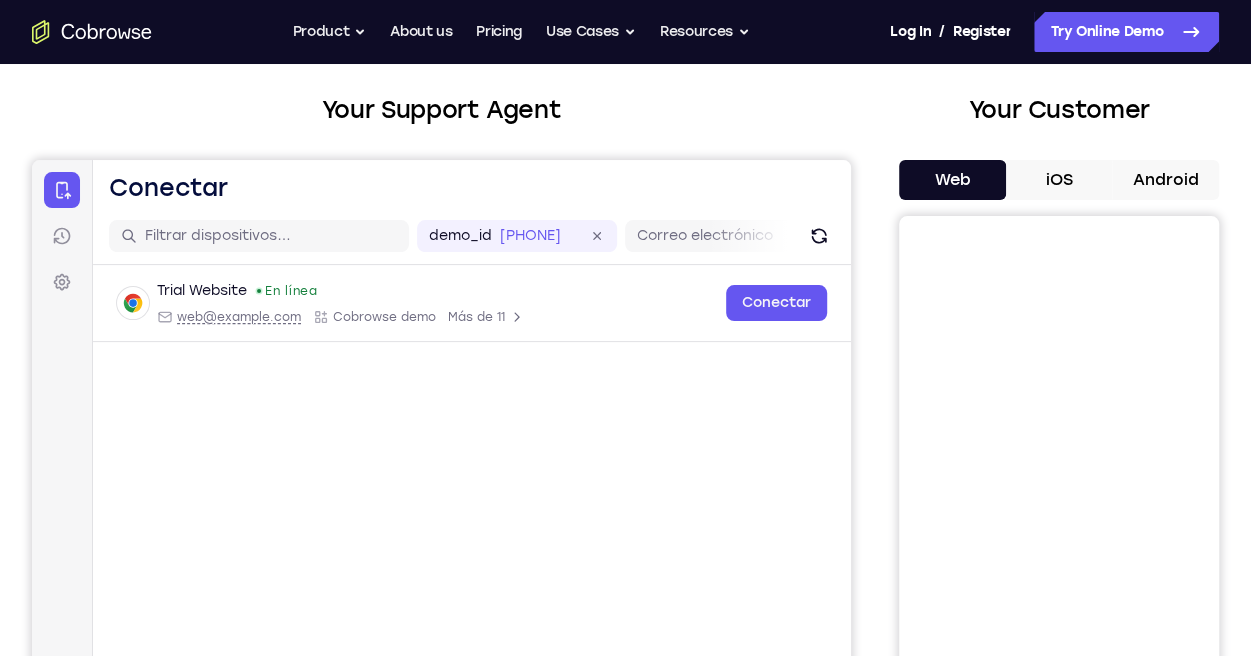 click on "iOS" at bounding box center [1059, 180] 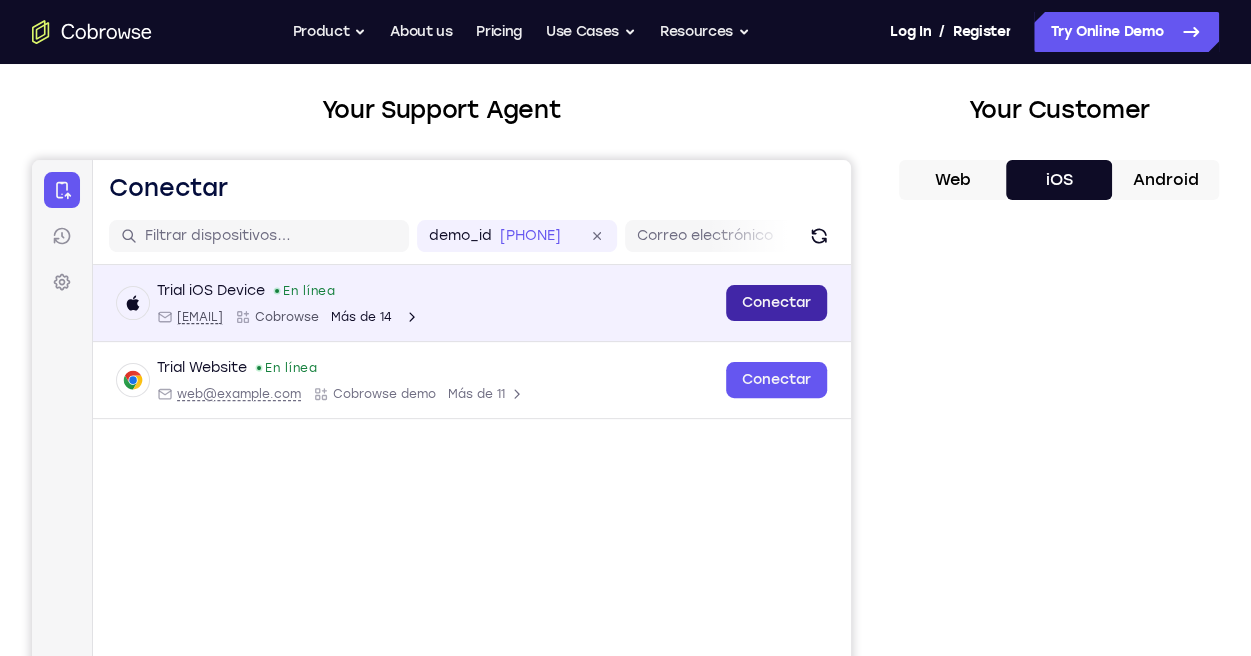 click on "Conectar" at bounding box center (776, 303) 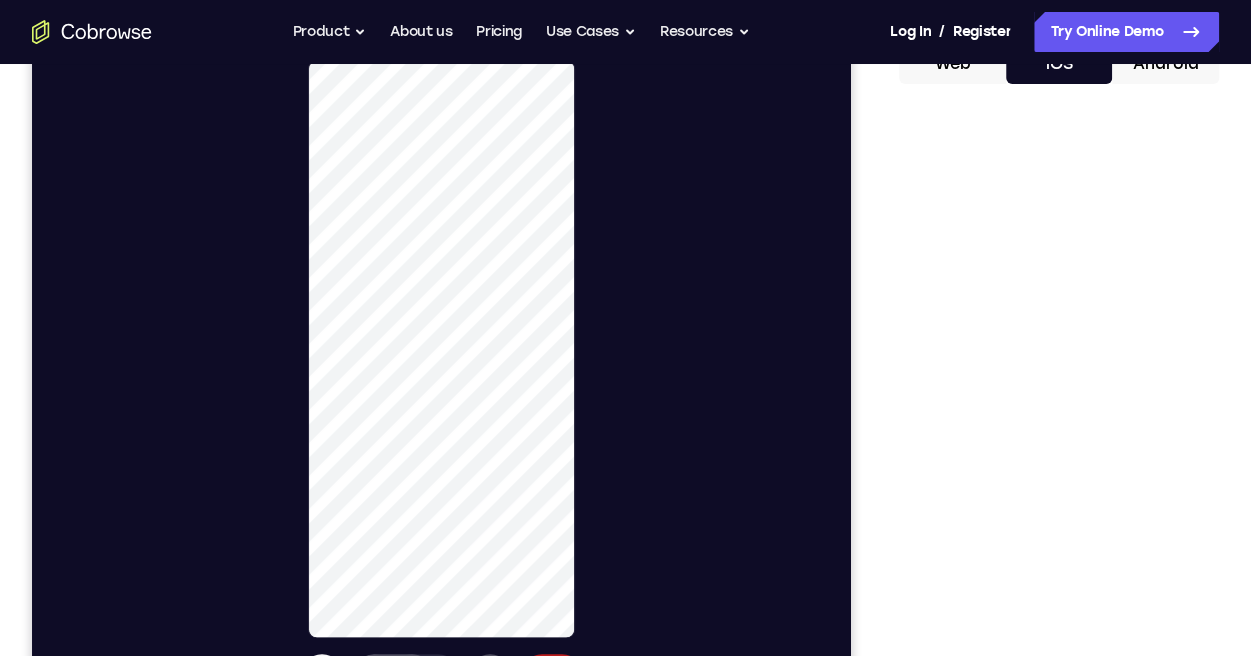 scroll, scrollTop: 100, scrollLeft: 0, axis: vertical 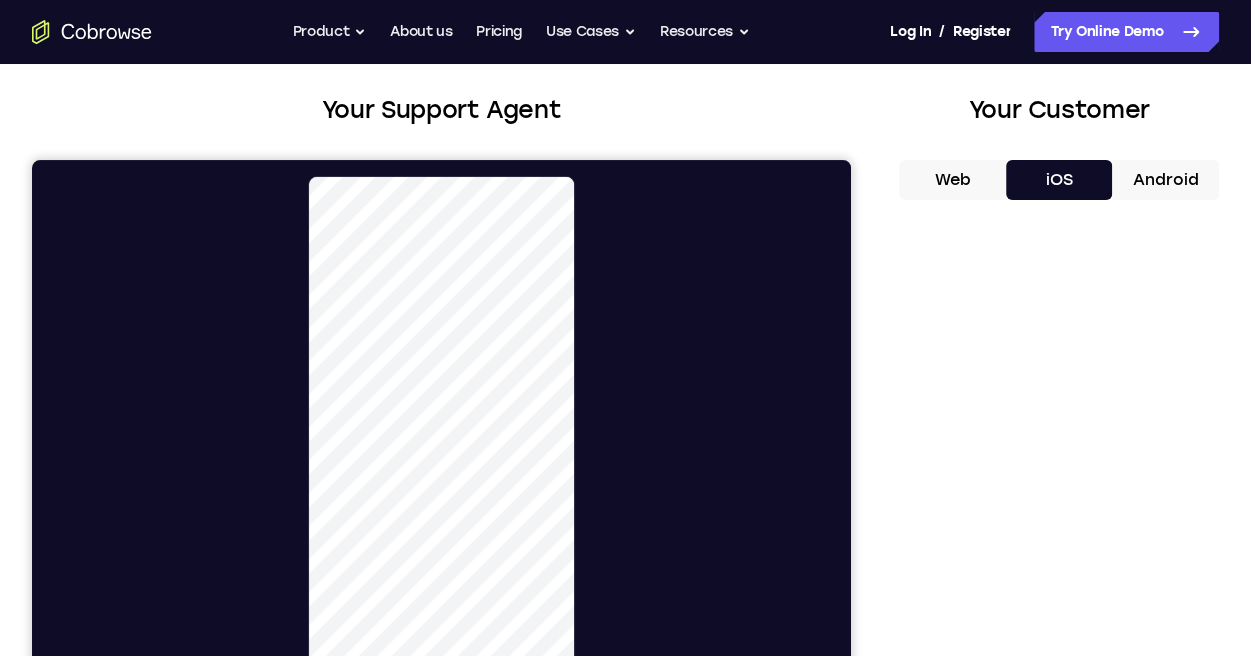 click on "Android" at bounding box center (1165, 180) 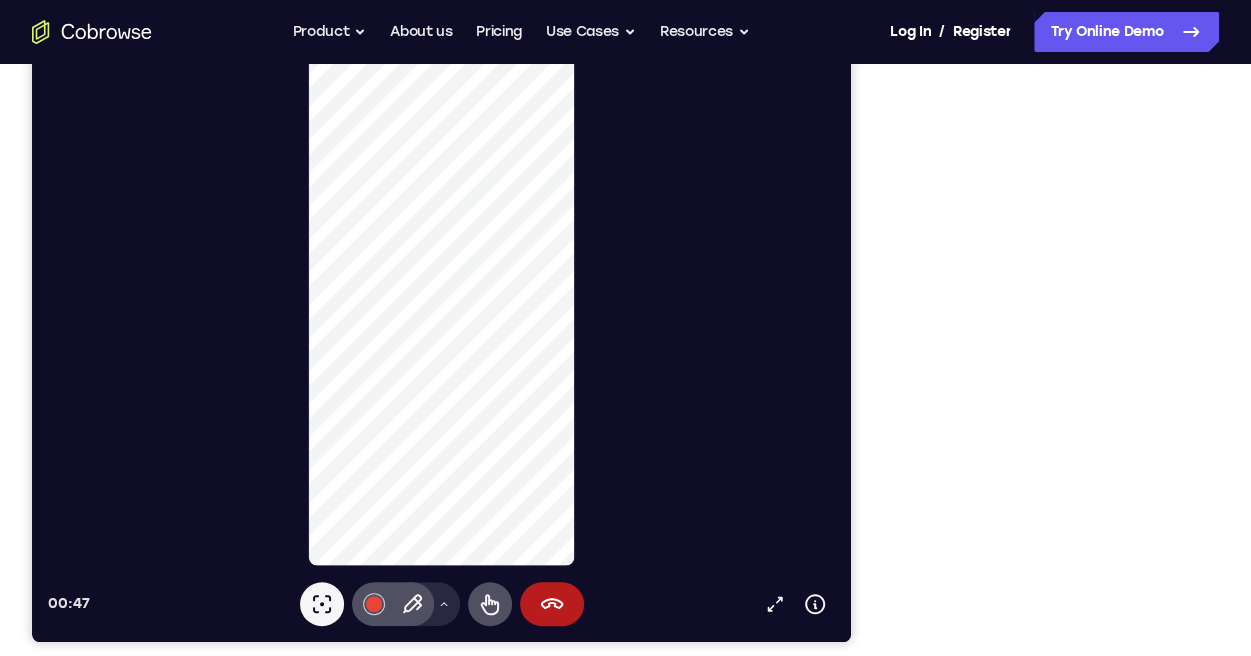 scroll, scrollTop: 400, scrollLeft: 0, axis: vertical 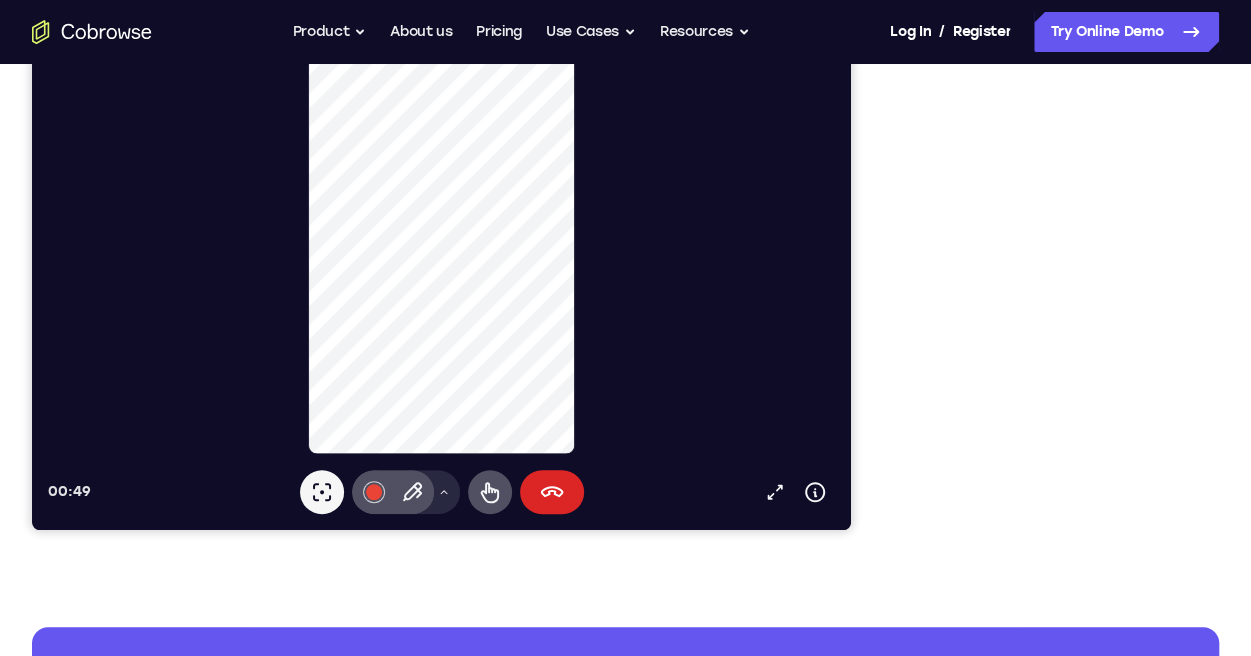 click 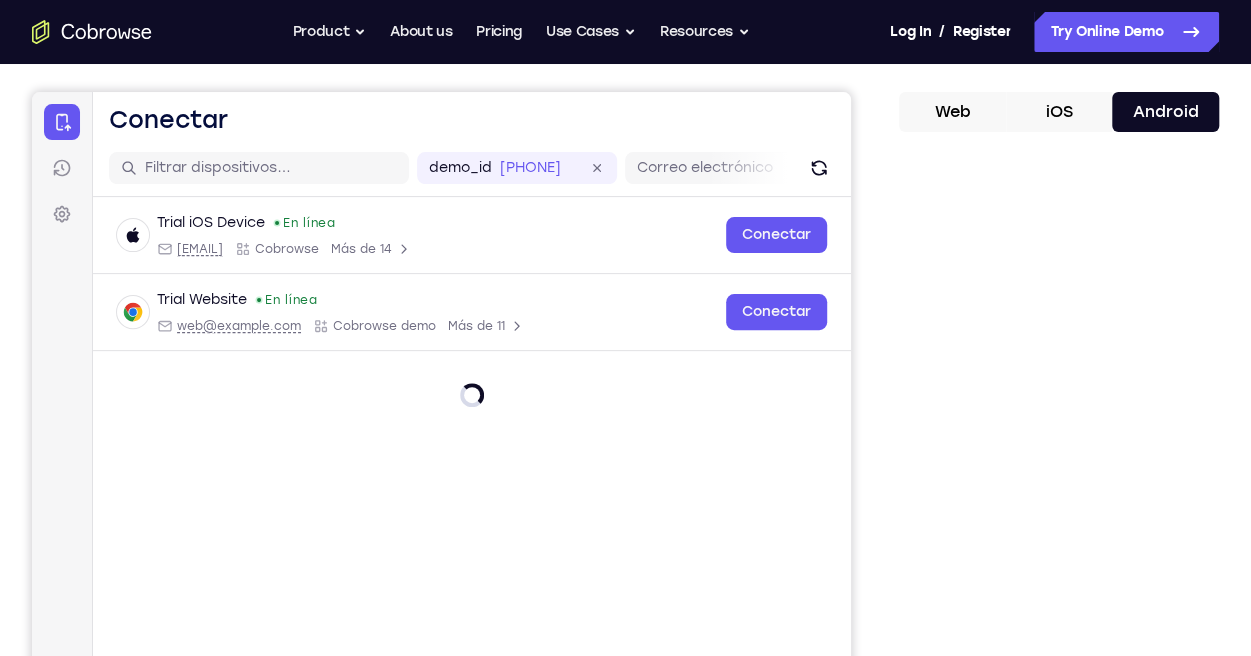 scroll, scrollTop: 200, scrollLeft: 0, axis: vertical 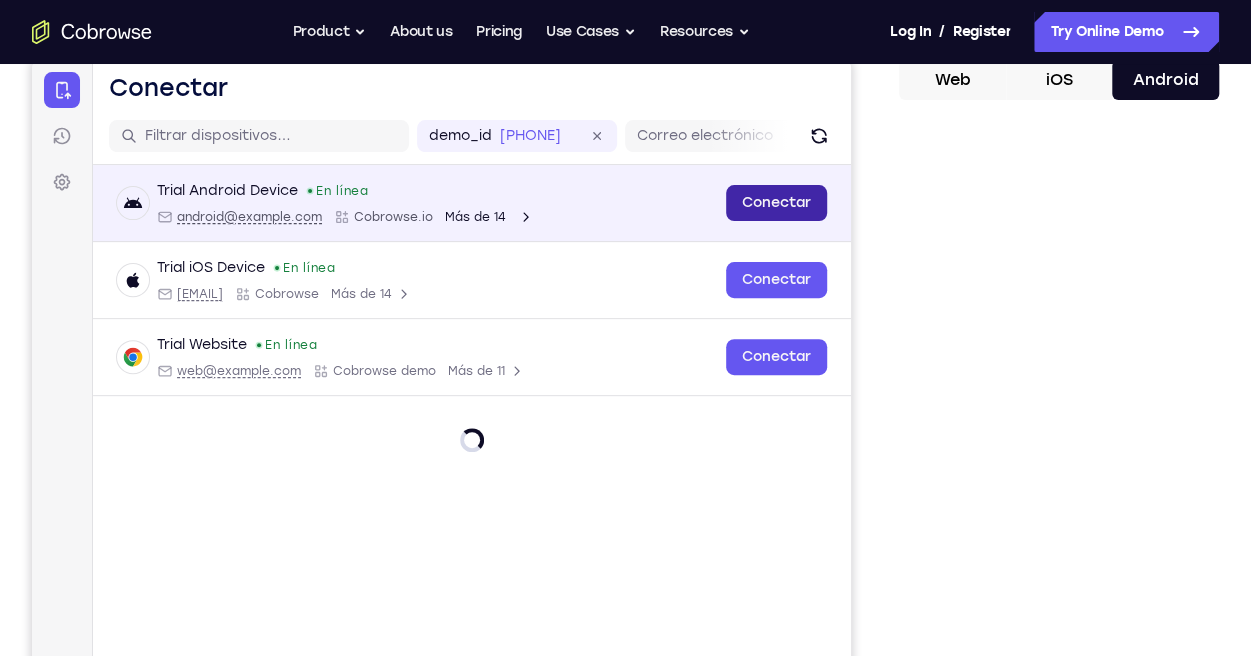 click on "Conectar" at bounding box center [776, 203] 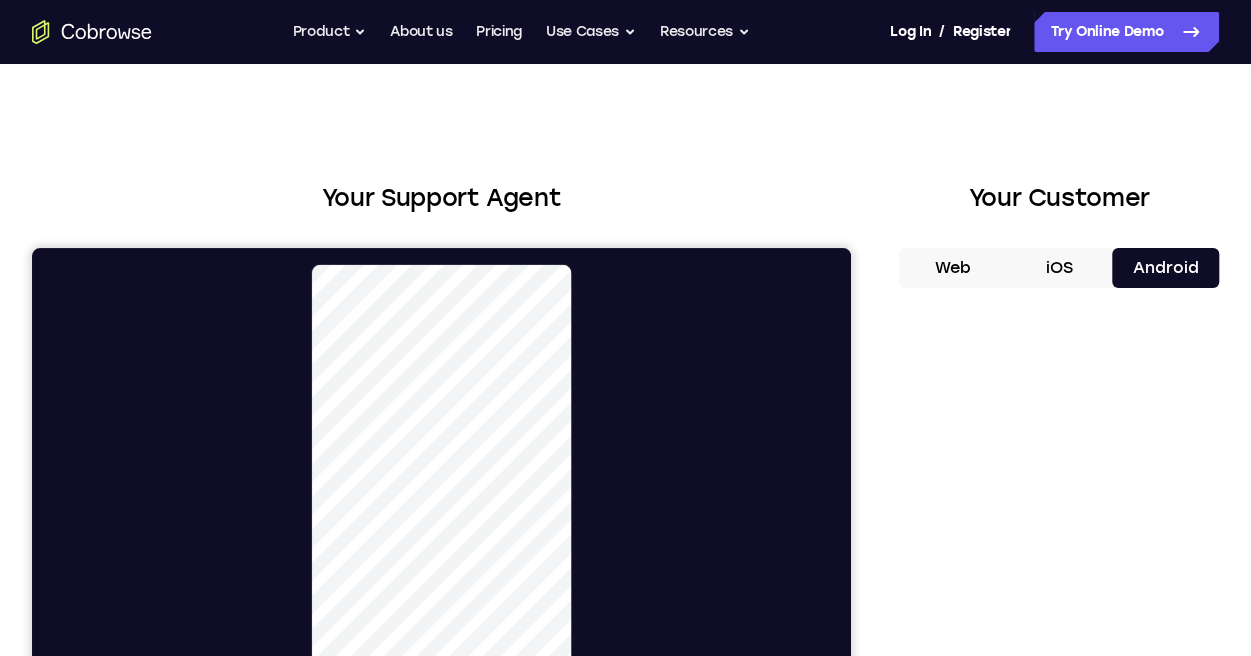 scroll, scrollTop: 0, scrollLeft: 0, axis: both 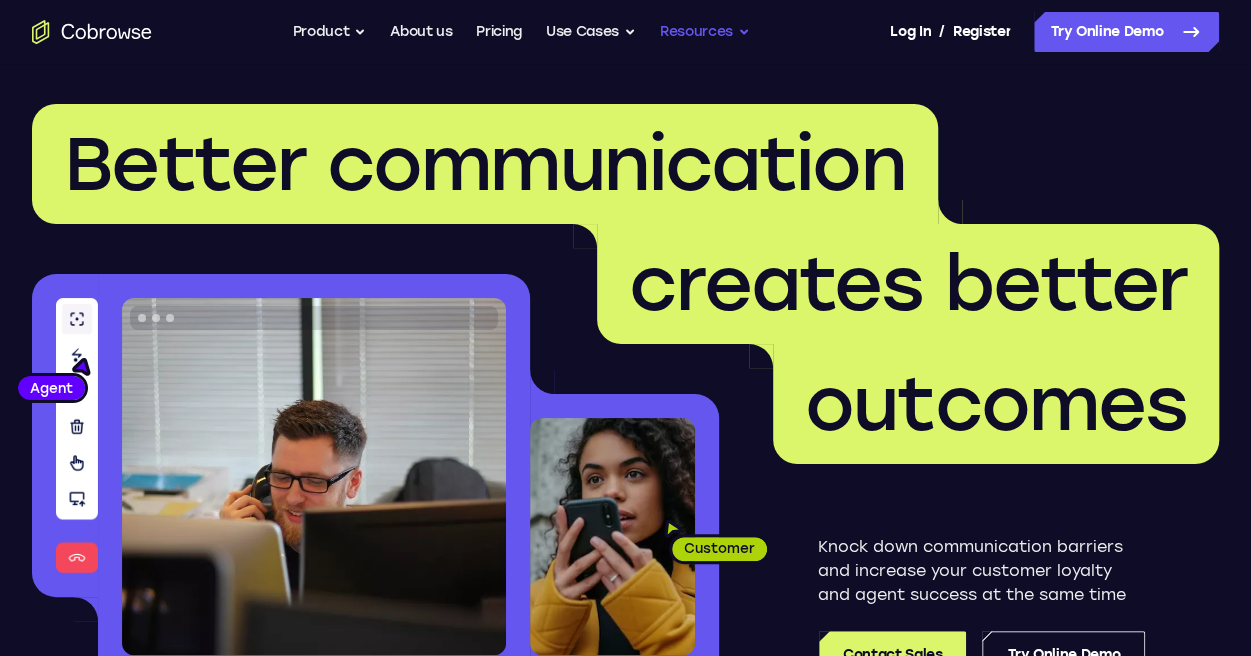 click on "Resources" at bounding box center (705, 32) 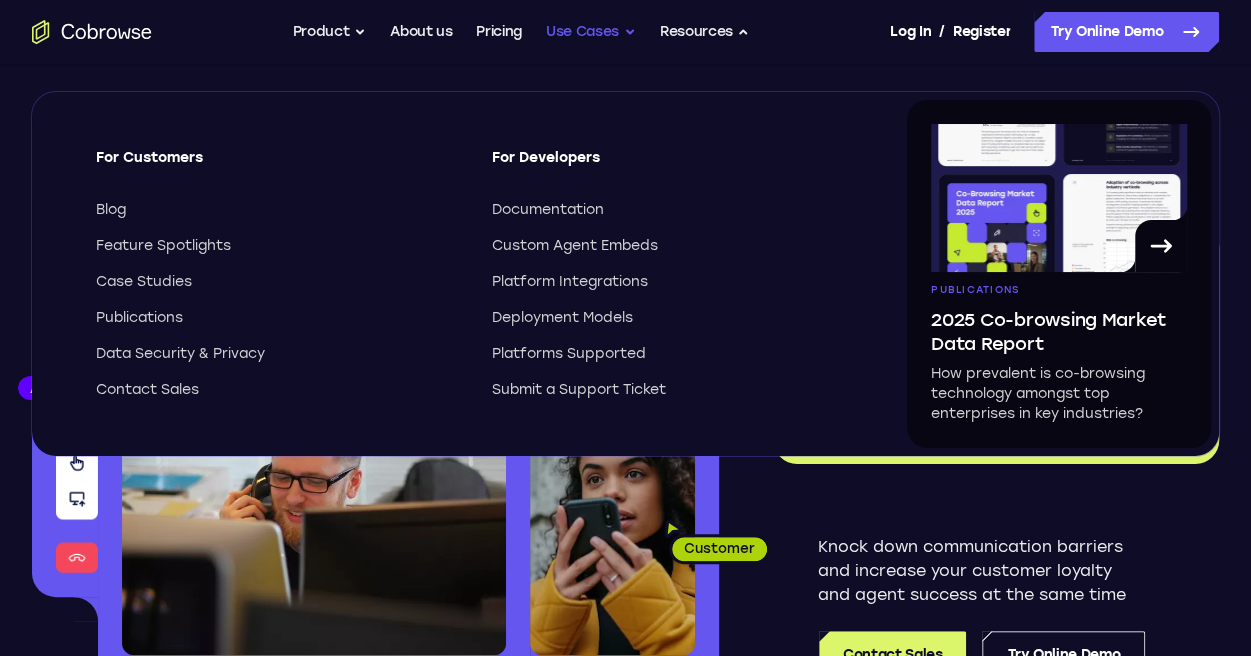 click on "Use Cases" at bounding box center (591, 32) 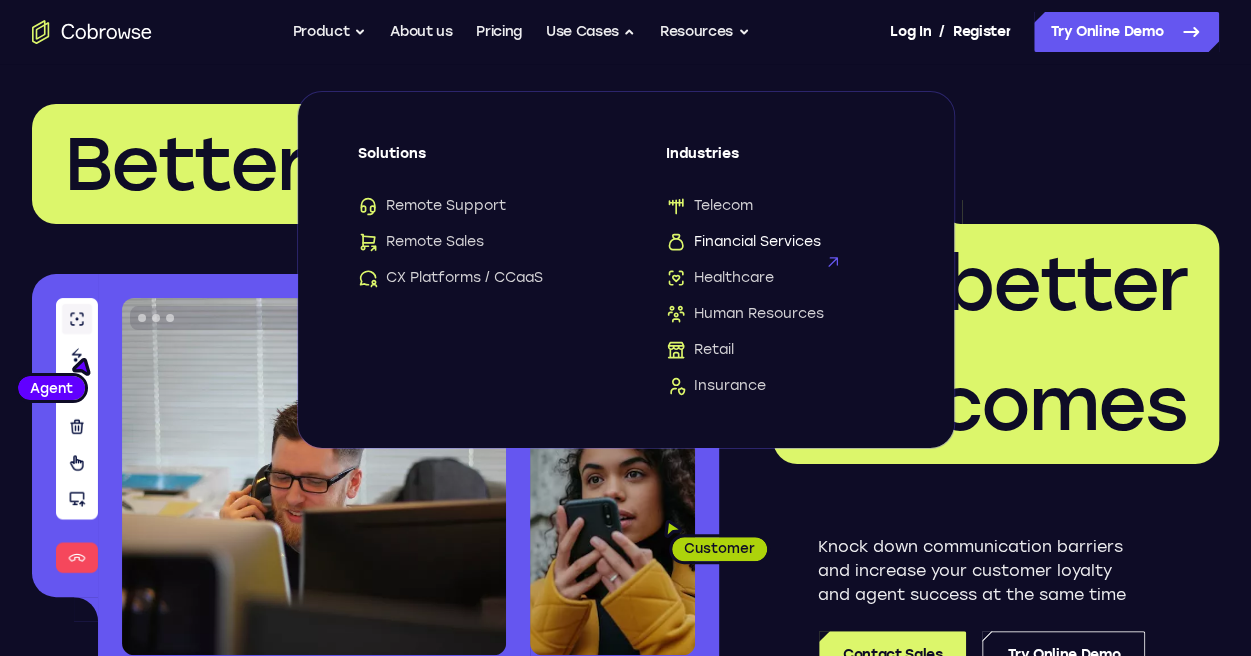 click on "Financial Services" at bounding box center [743, 242] 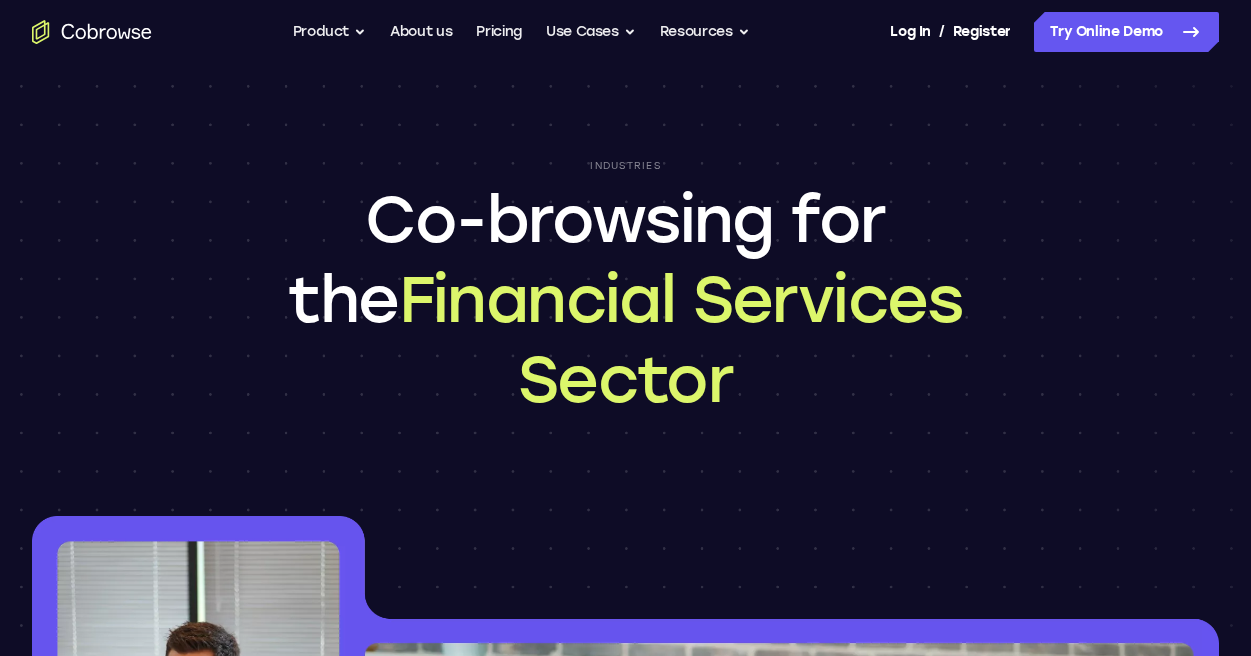 scroll, scrollTop: 0, scrollLeft: 0, axis: both 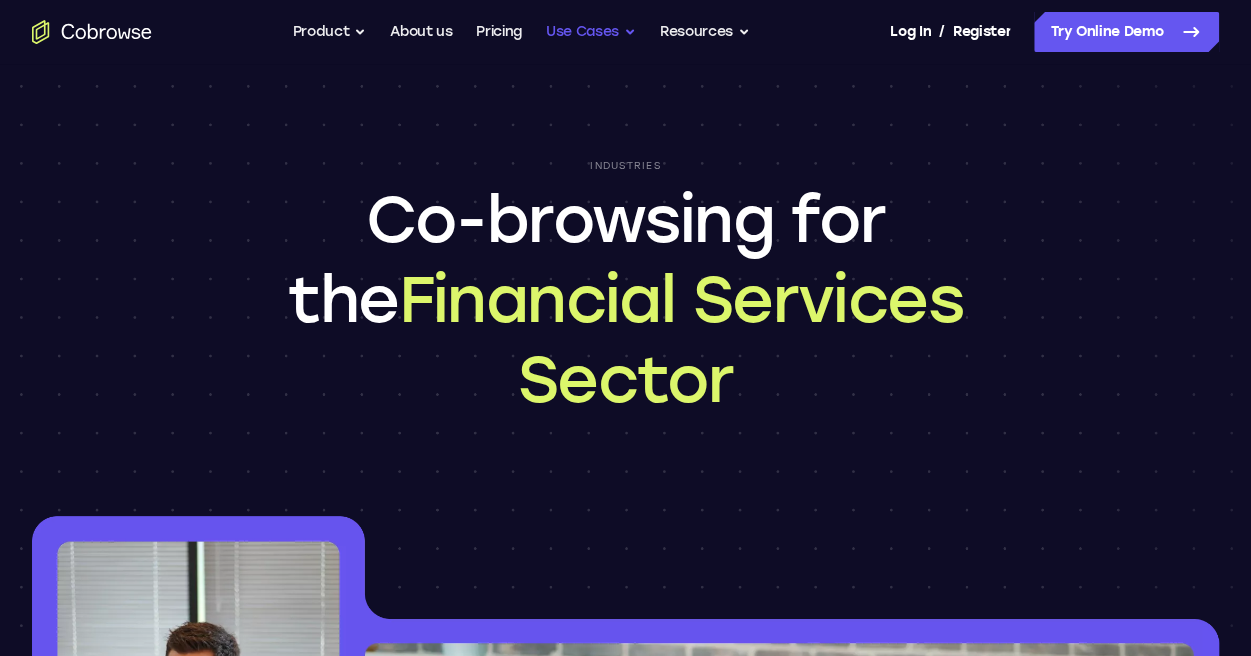 click on "Use Cases" at bounding box center [591, 32] 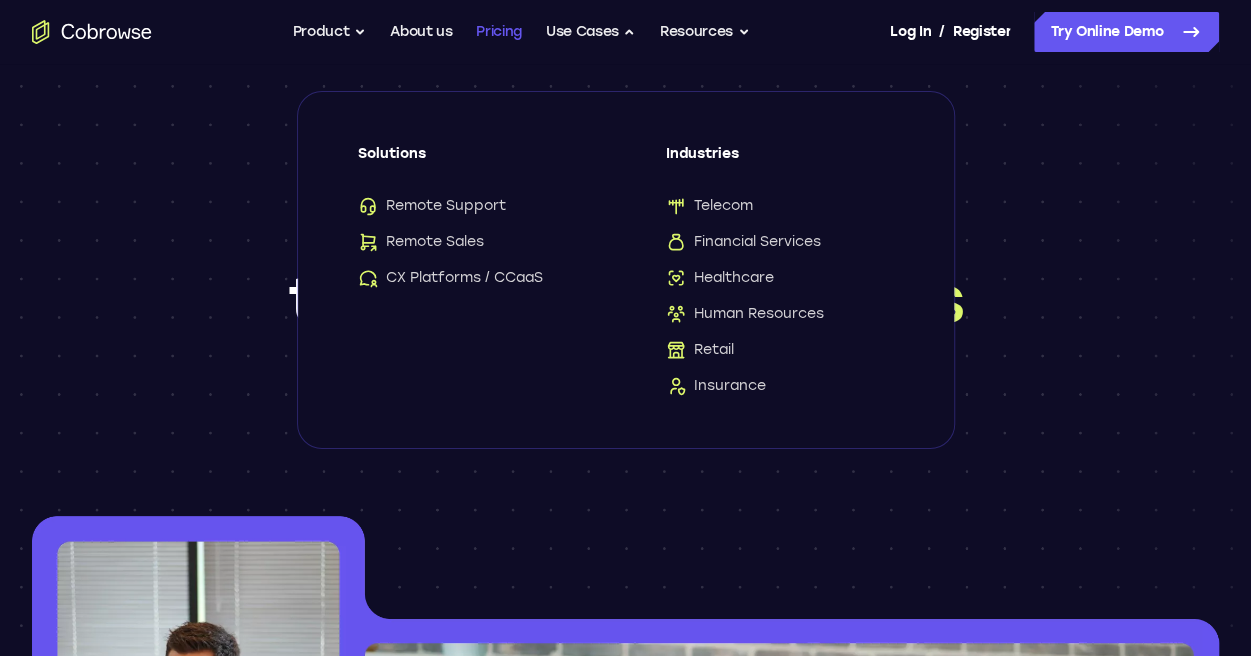 click on "Pricing" at bounding box center [499, 32] 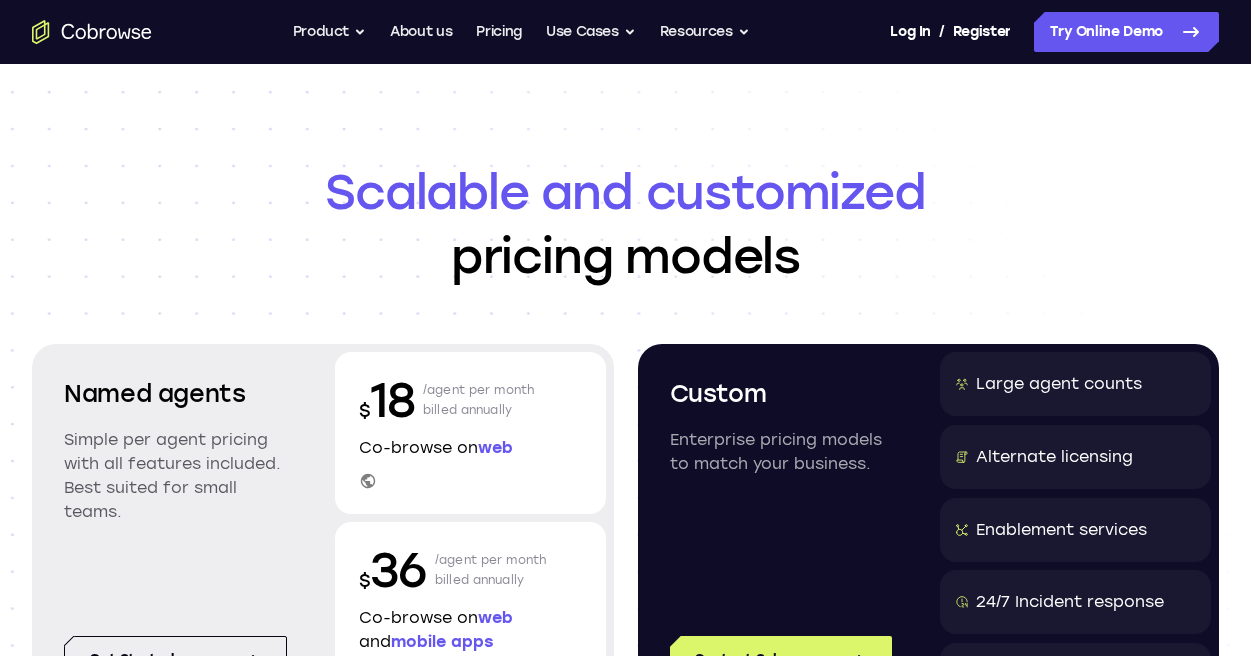 scroll, scrollTop: 0, scrollLeft: 0, axis: both 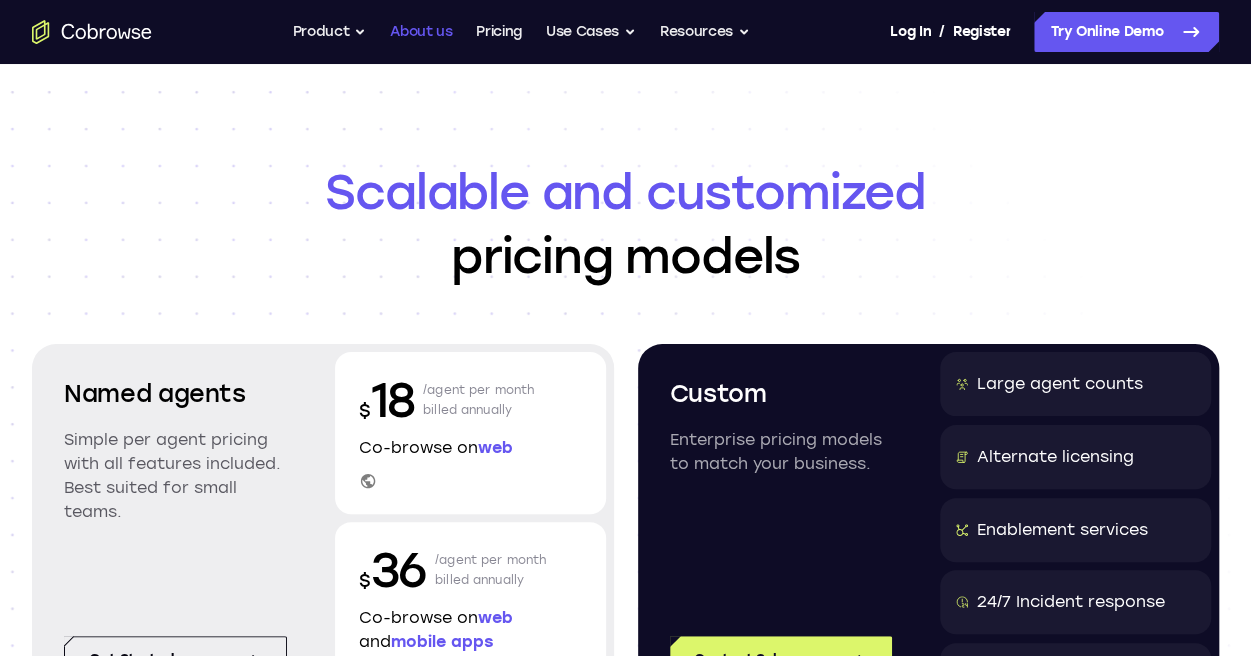 click on "About us" at bounding box center [421, 32] 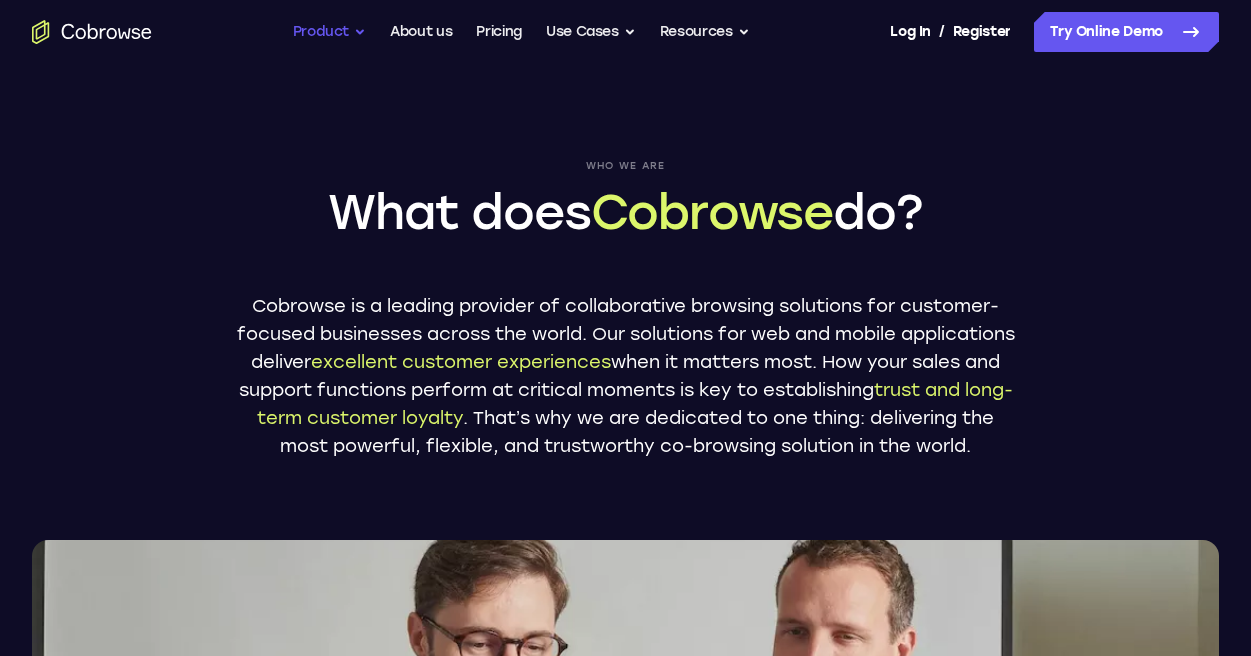 scroll, scrollTop: 0, scrollLeft: 0, axis: both 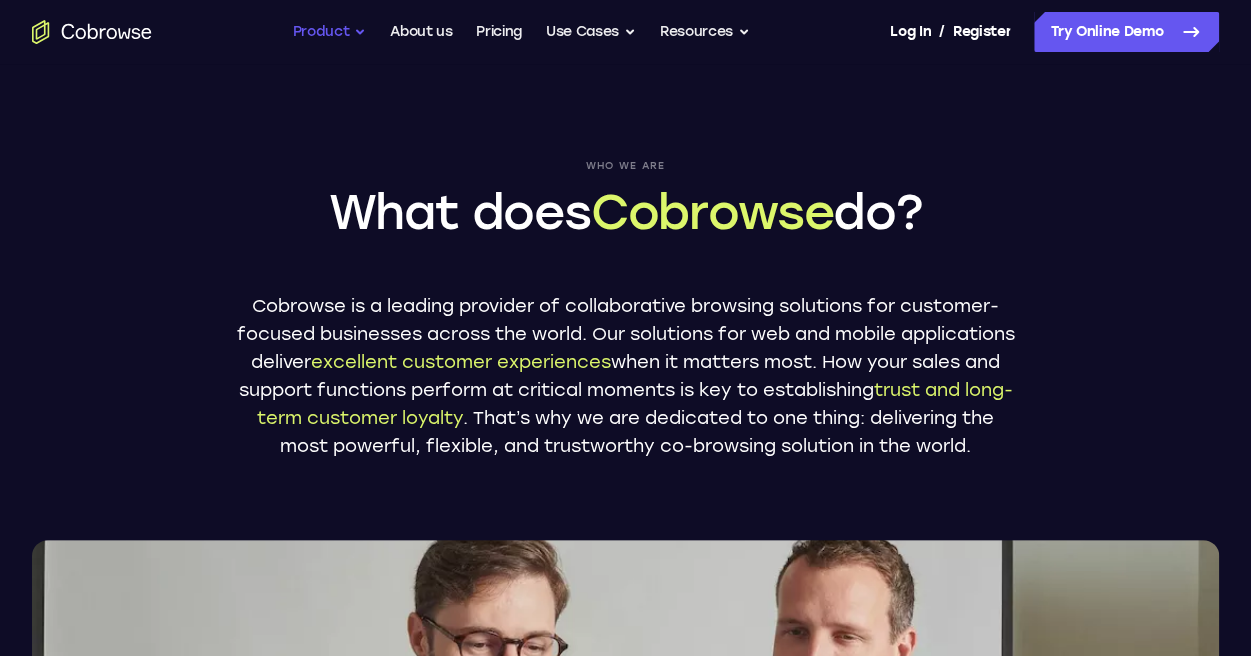 click on "Product" at bounding box center [330, 32] 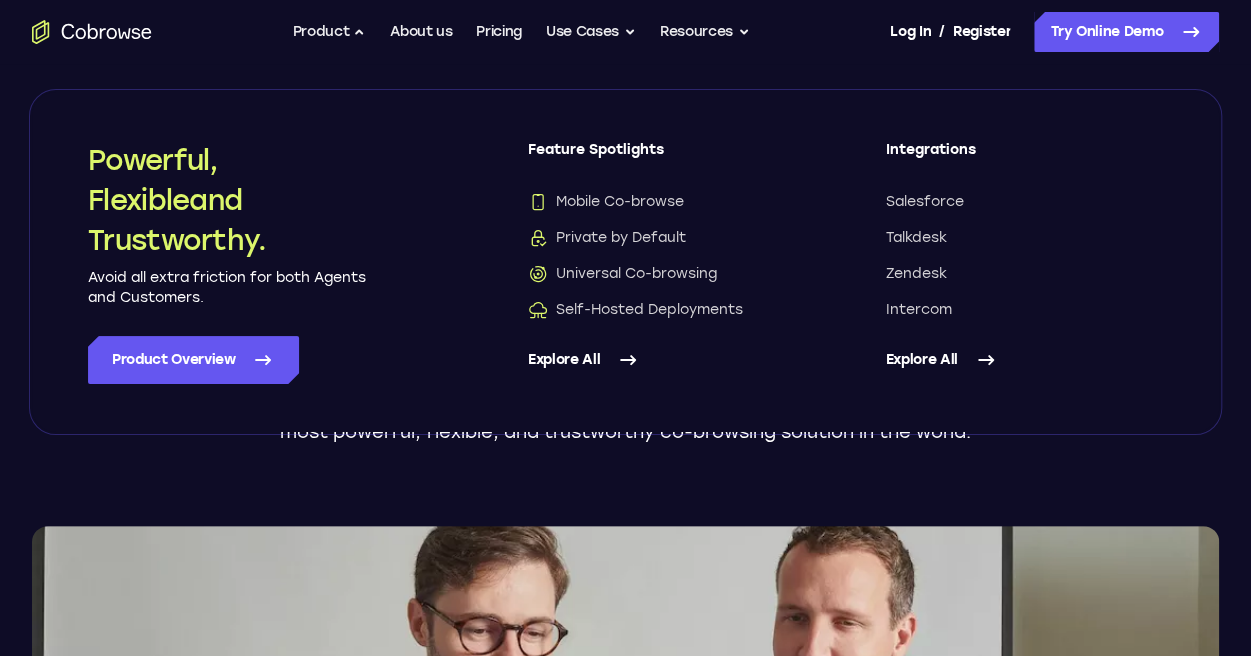 scroll, scrollTop: 0, scrollLeft: 0, axis: both 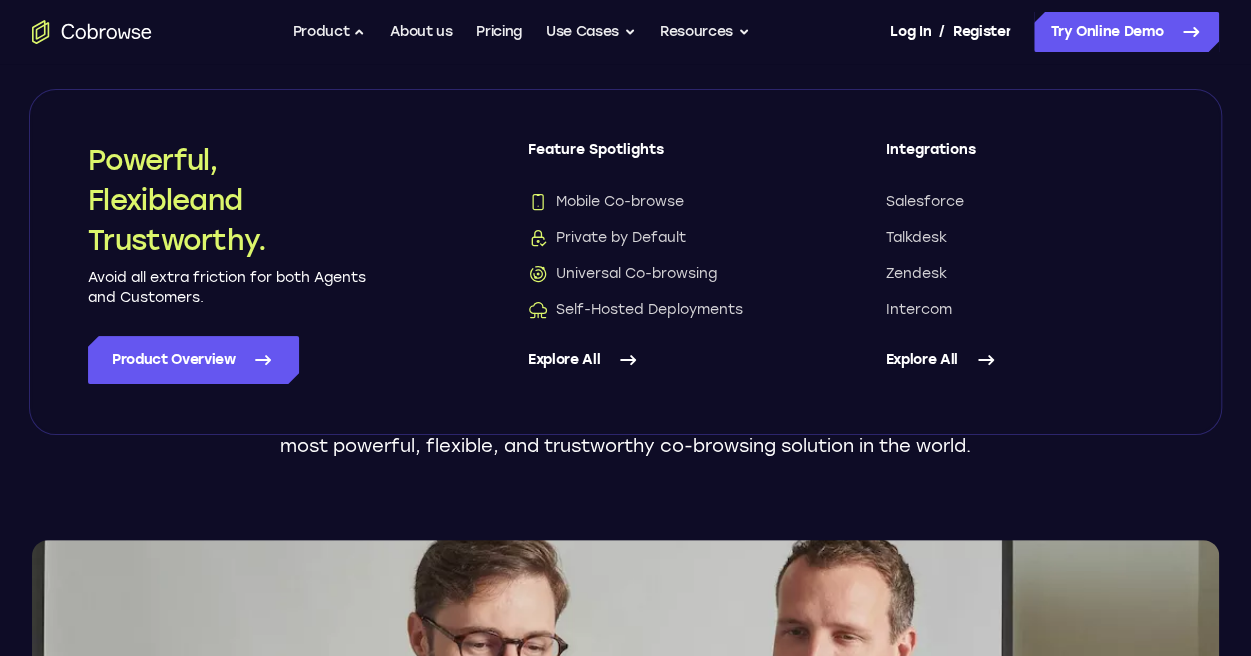 click 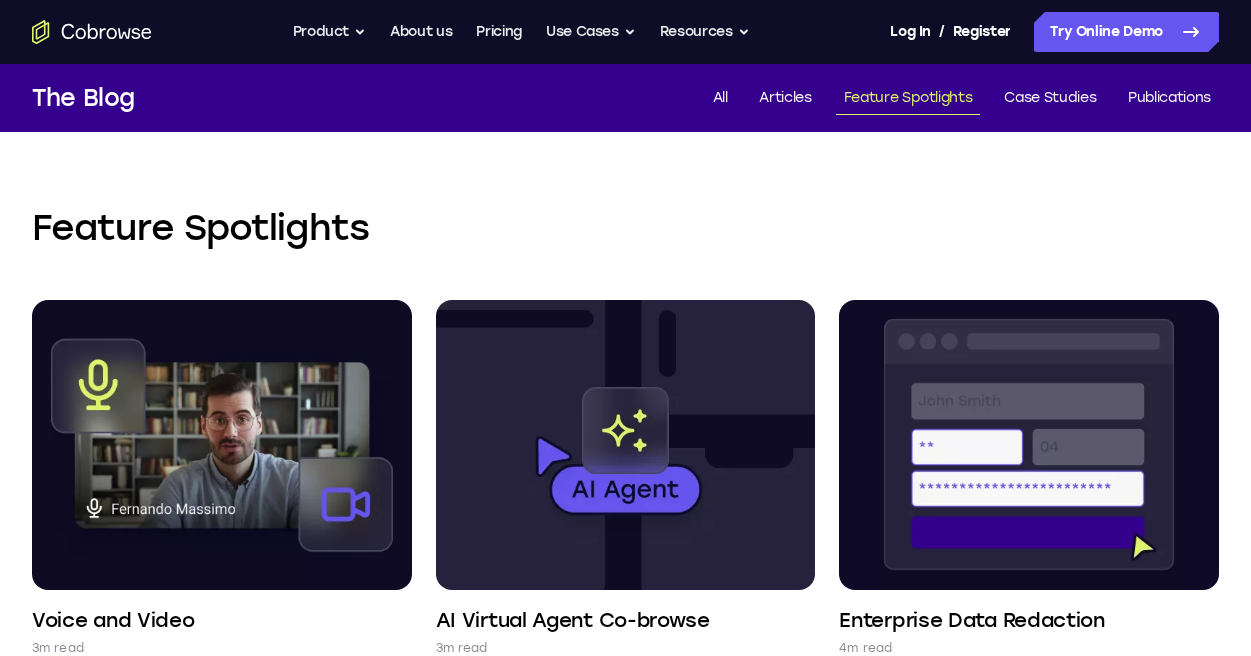 scroll, scrollTop: 0, scrollLeft: 0, axis: both 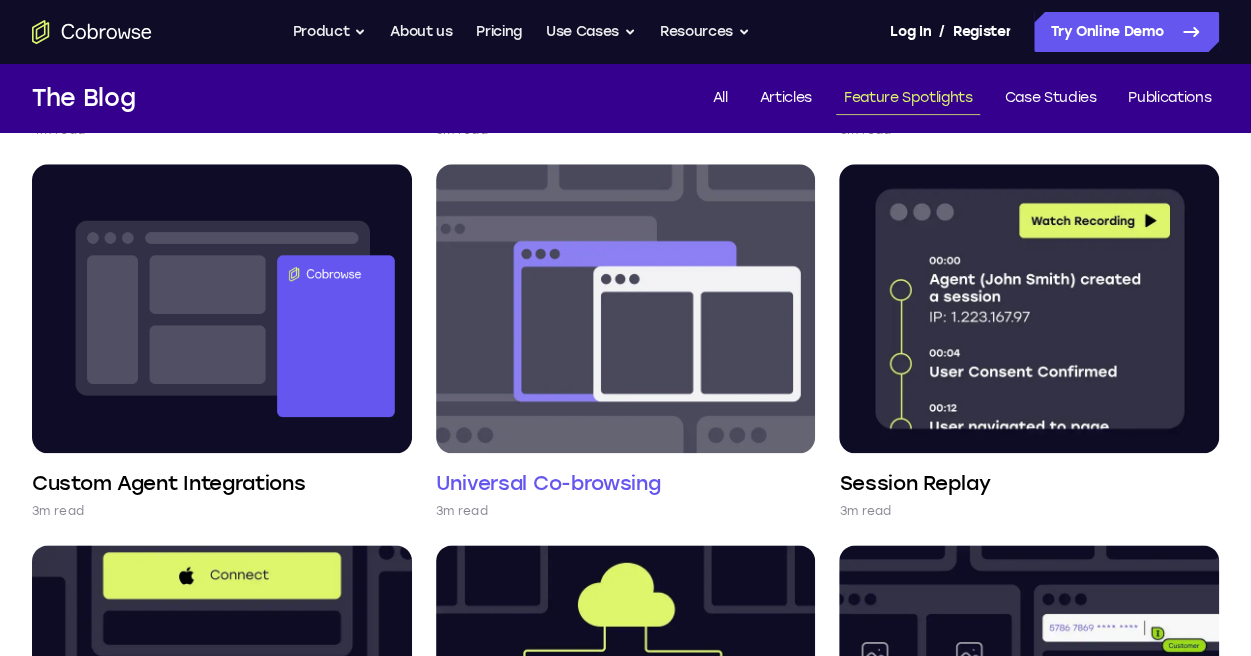 click at bounding box center [626, 309] 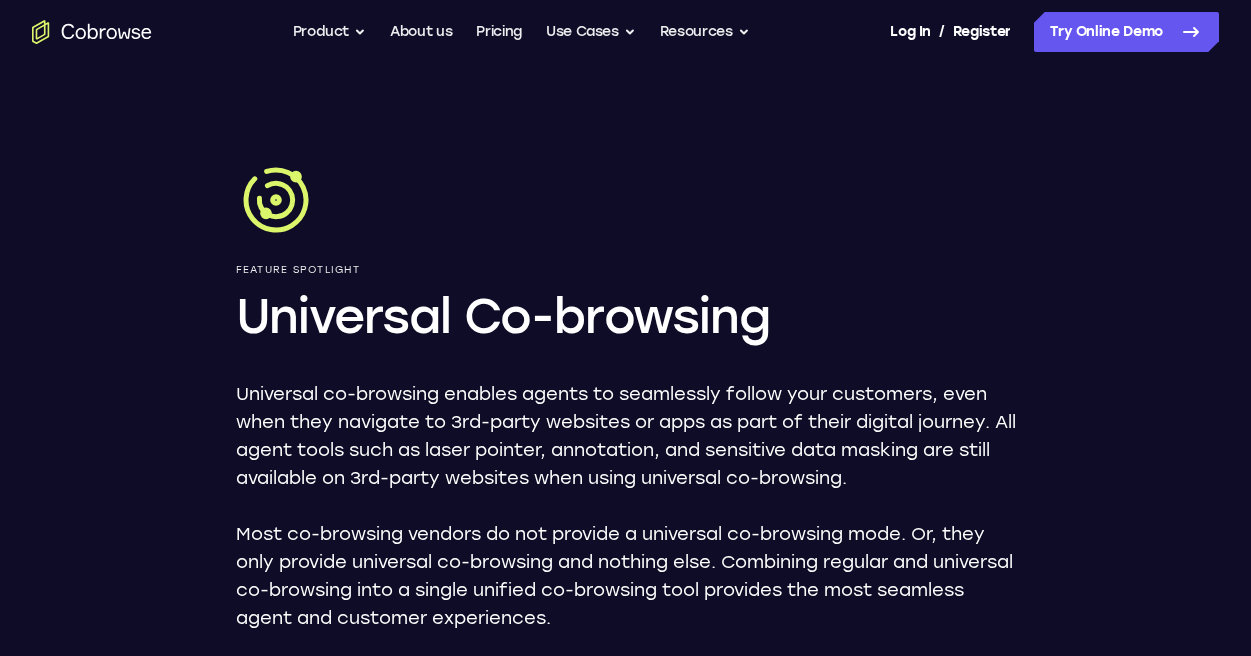 scroll, scrollTop: 0, scrollLeft: 0, axis: both 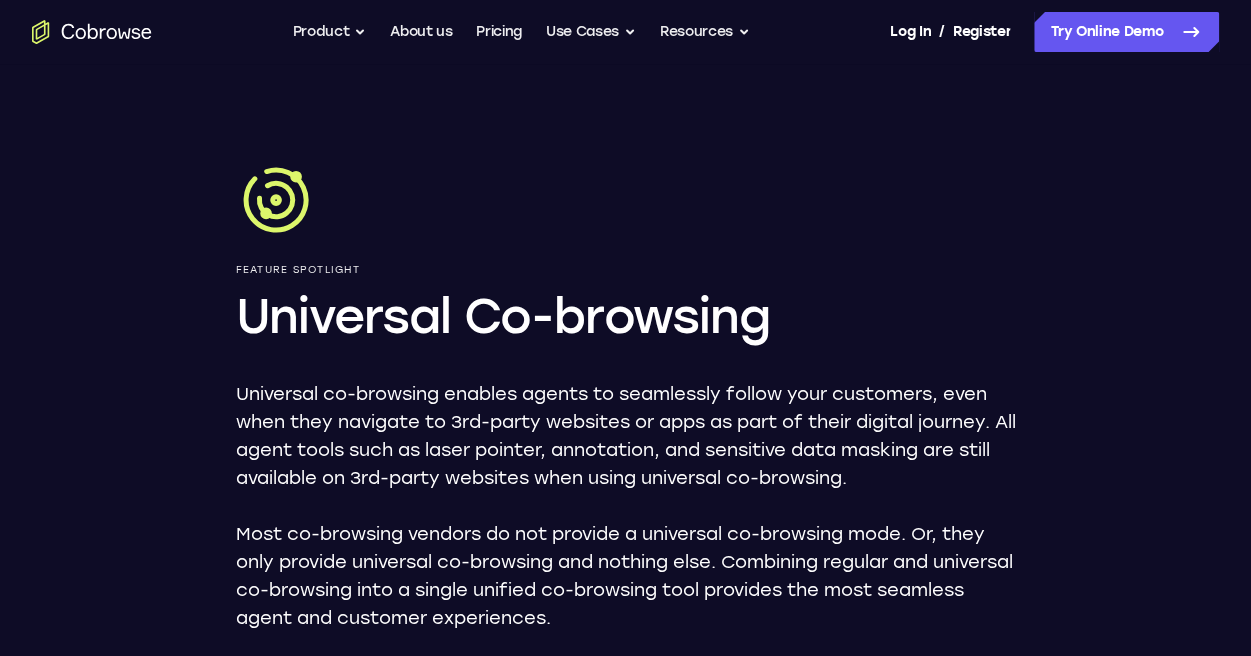 click on "Feature Spotlight   Universal Co-browsing" at bounding box center (626, 306) 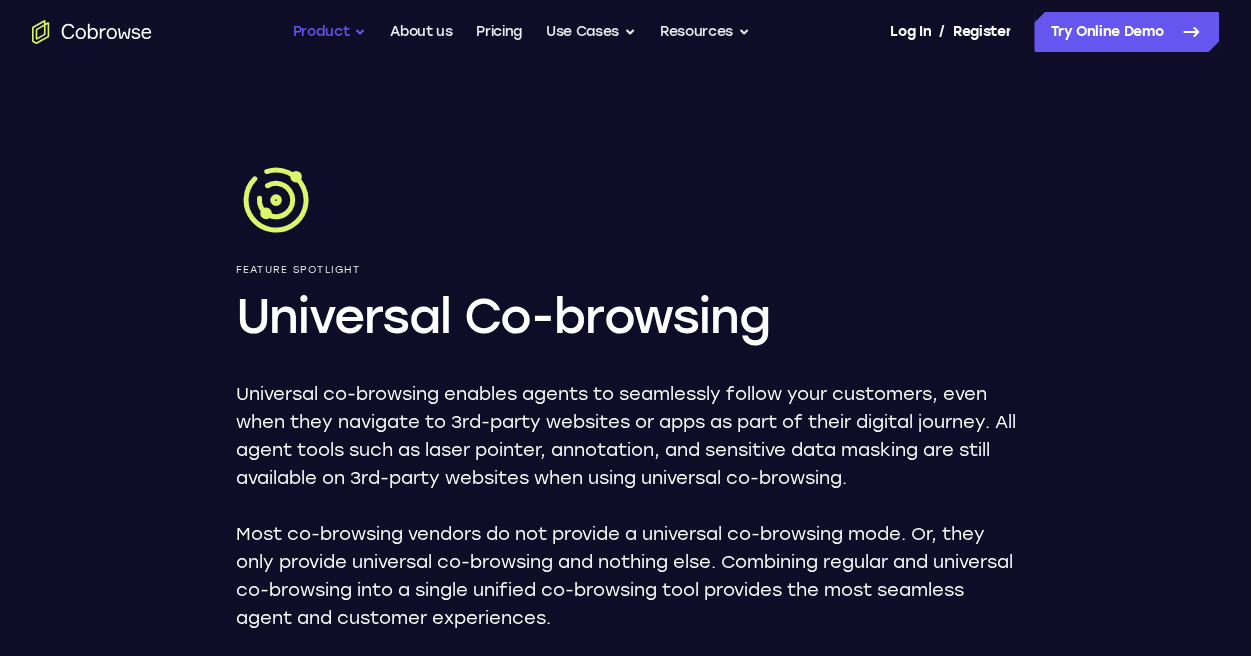 click on "Product" at bounding box center [330, 32] 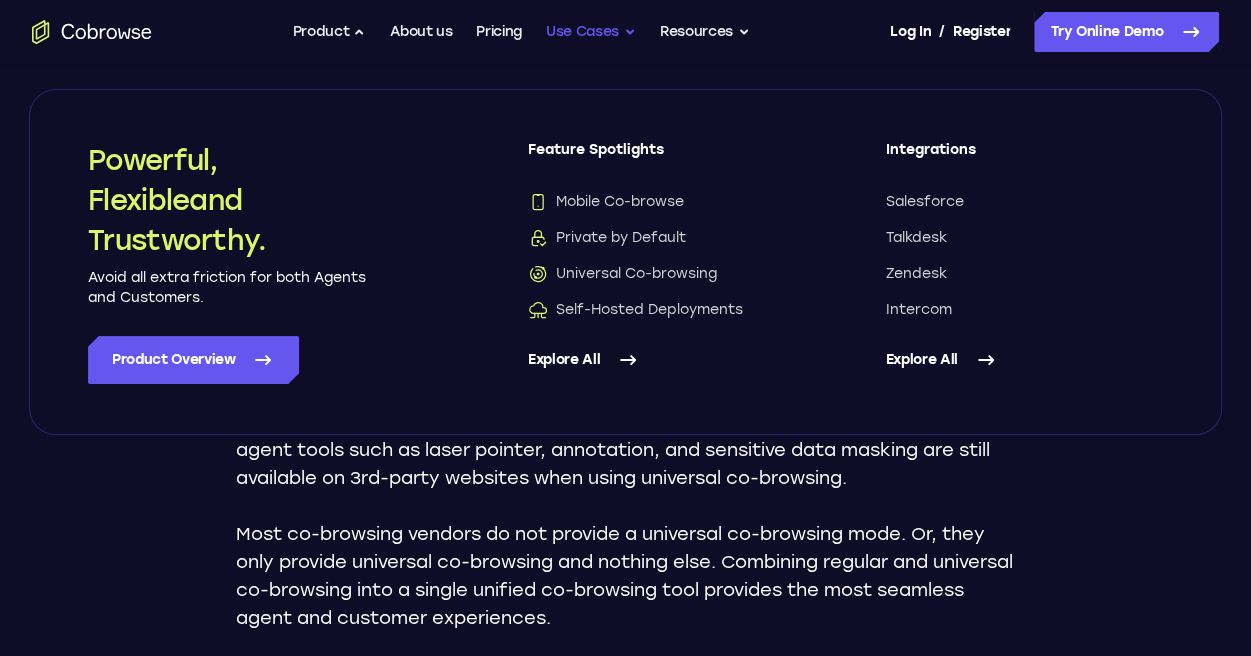 click on "Use Cases" at bounding box center [591, 32] 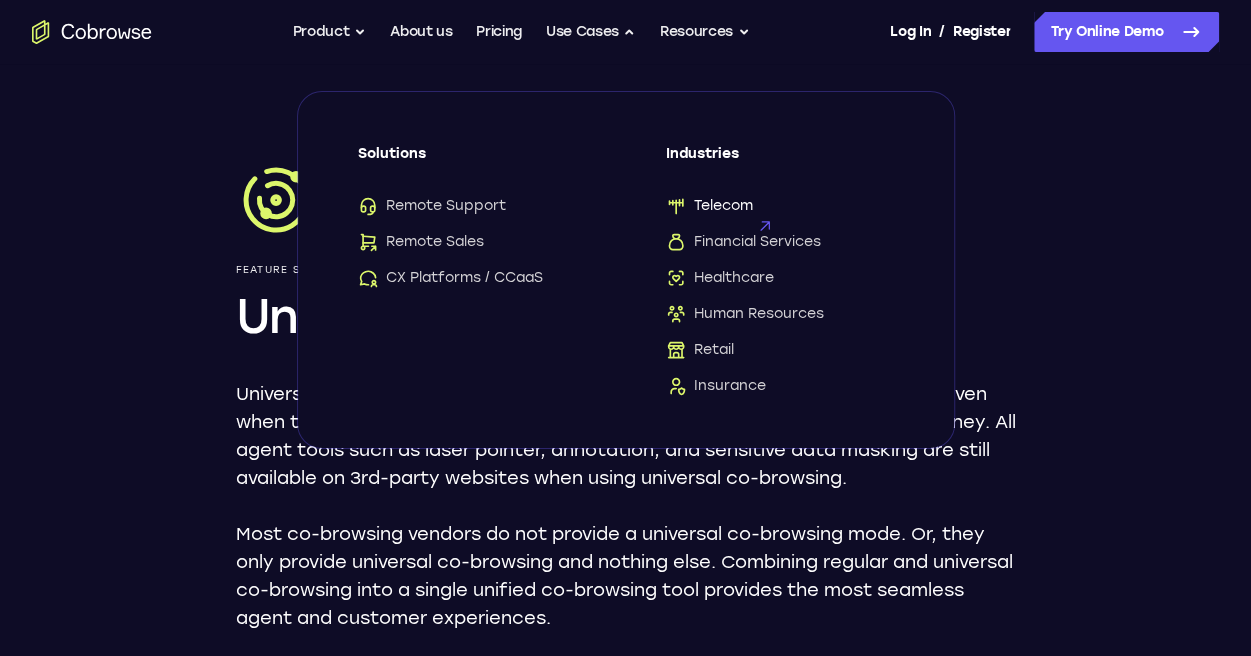 click on "Telecom" at bounding box center [709, 206] 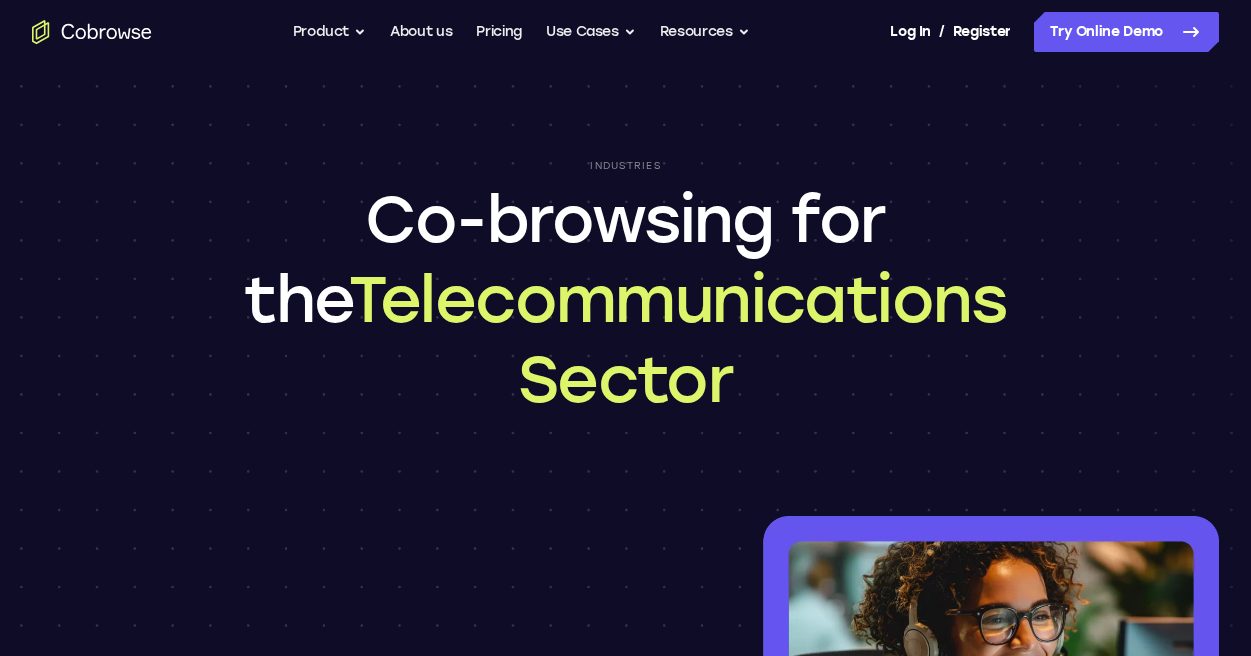 scroll, scrollTop: 0, scrollLeft: 0, axis: both 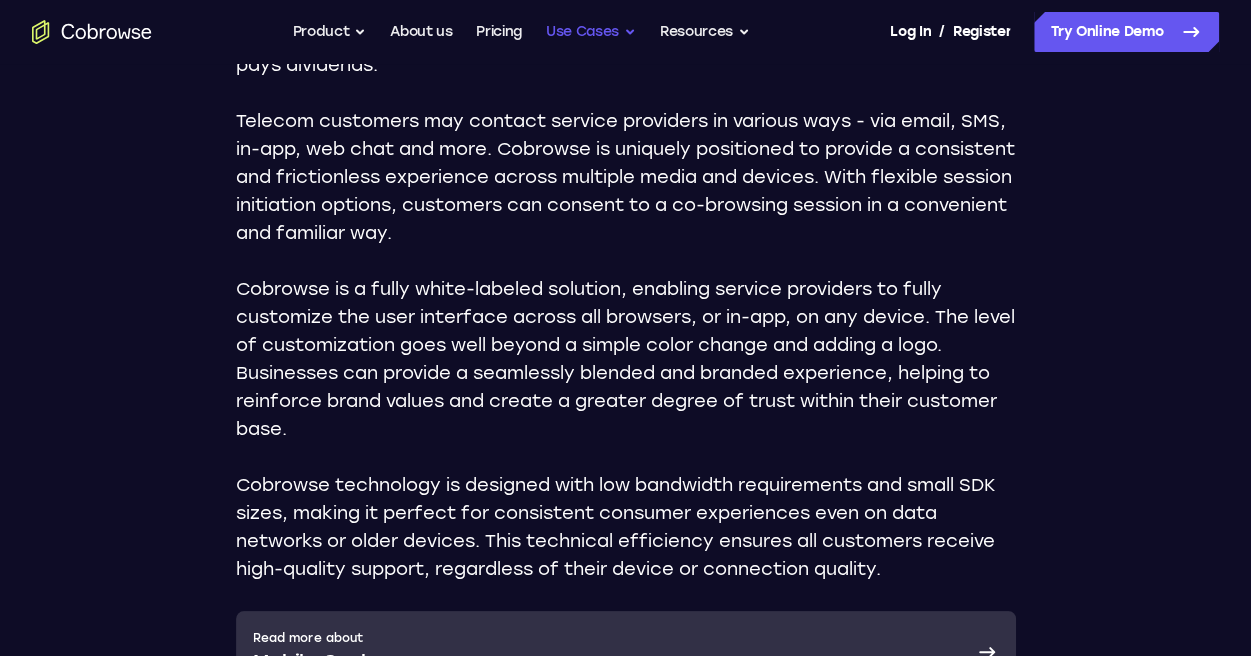 click on "Use Cases" at bounding box center [591, 32] 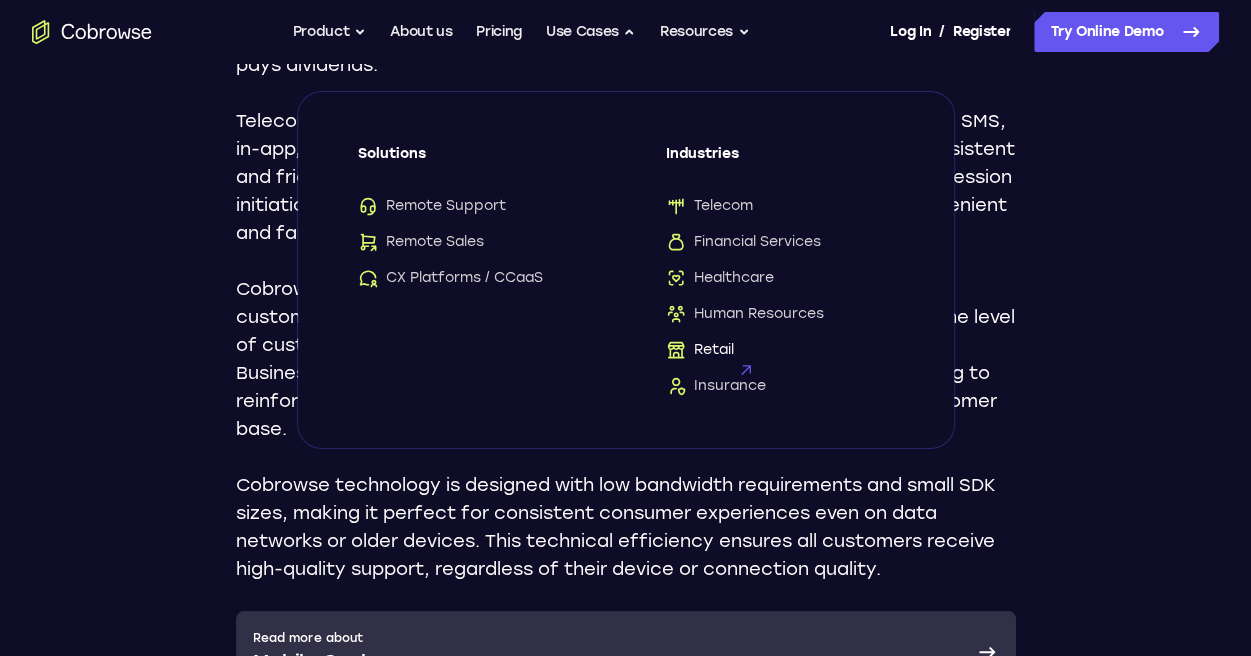 click on "Retail" at bounding box center [700, 350] 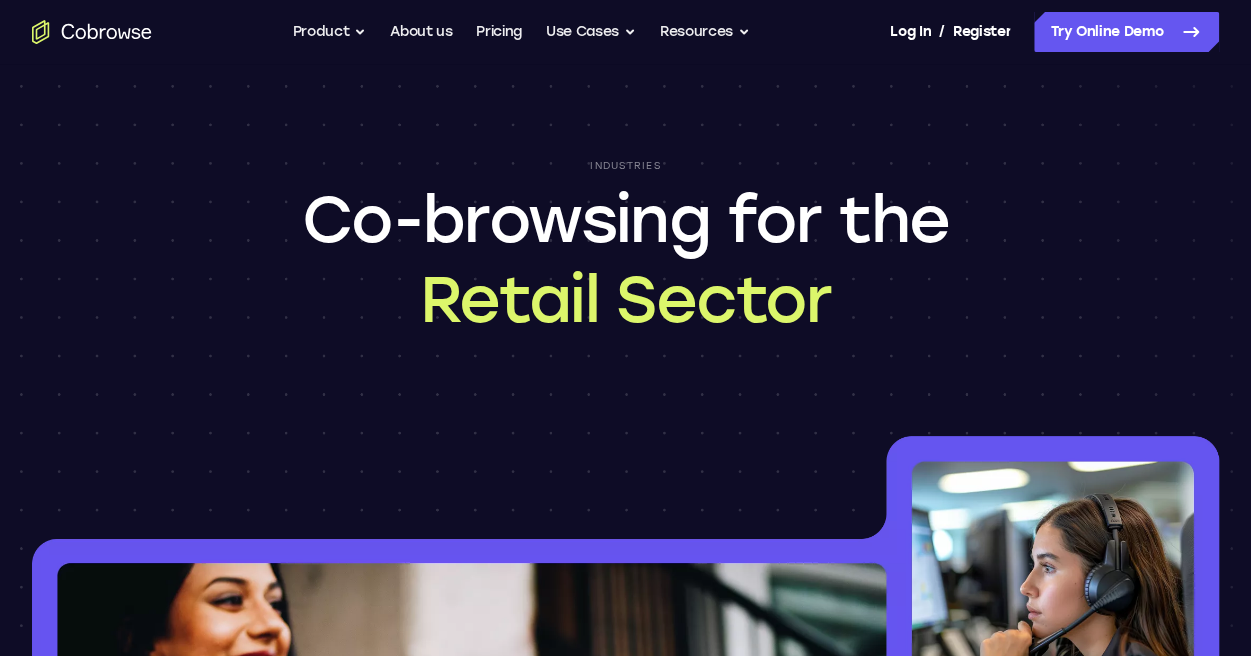 scroll, scrollTop: 205, scrollLeft: 0, axis: vertical 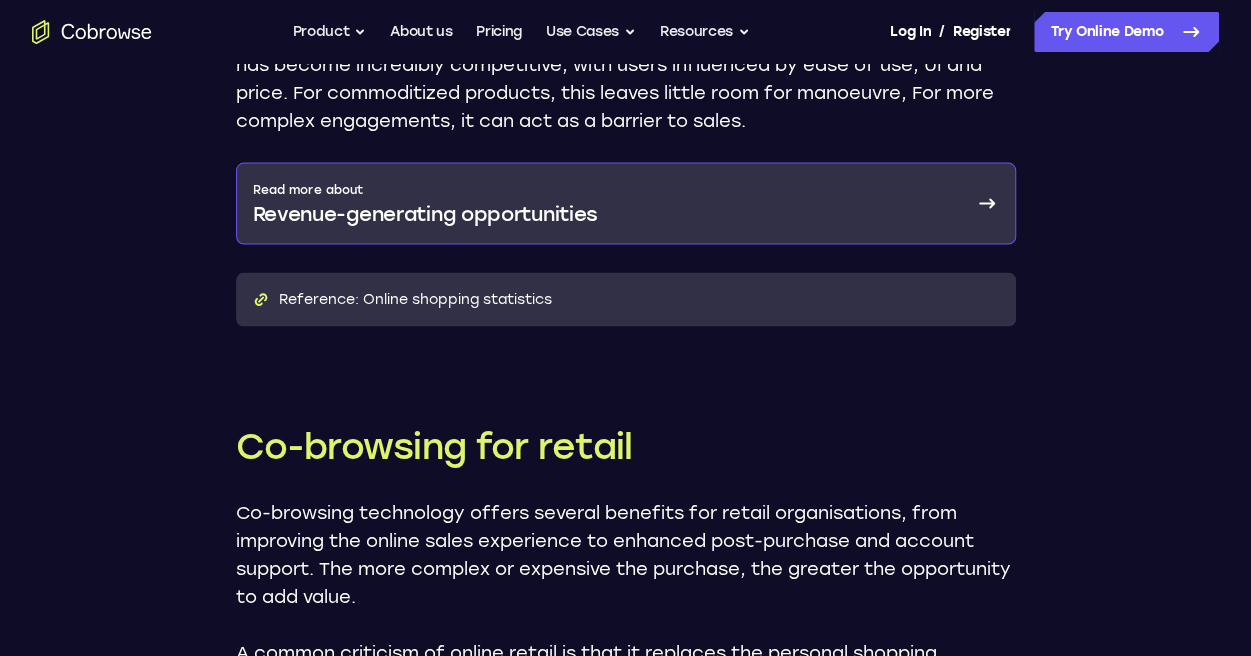 click on "Read more about   Revenue-generating opportunities" at bounding box center (626, 204) 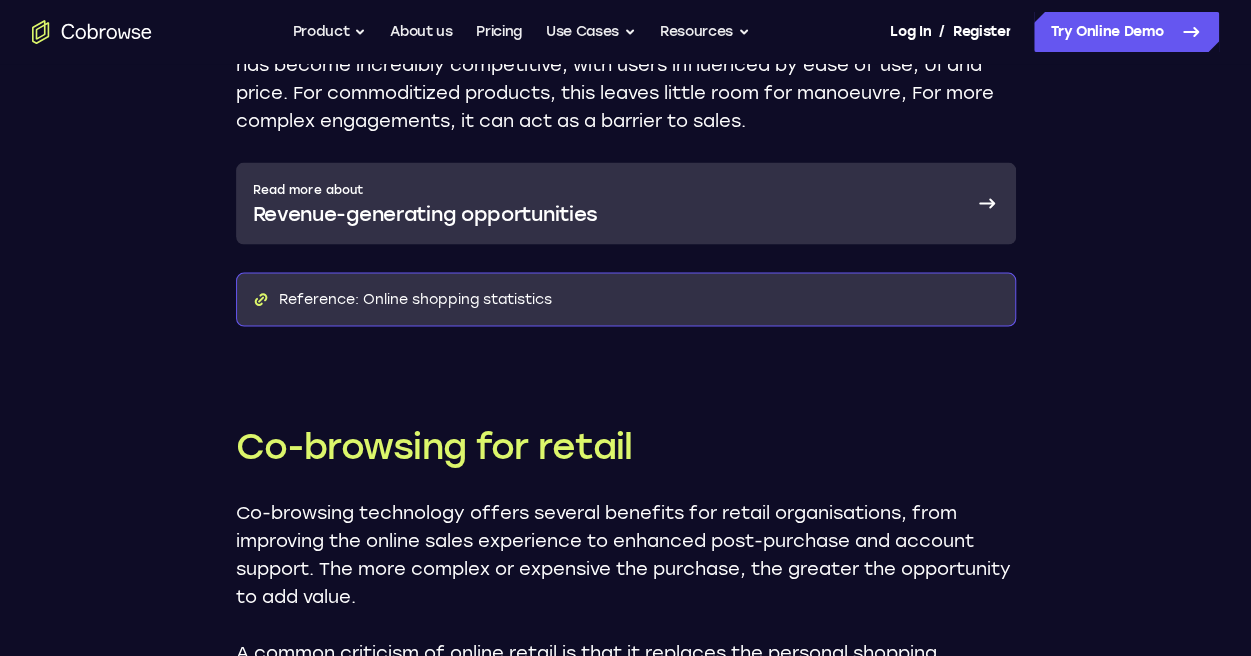 click on "Reference: Online shopping statistics" at bounding box center [626, 300] 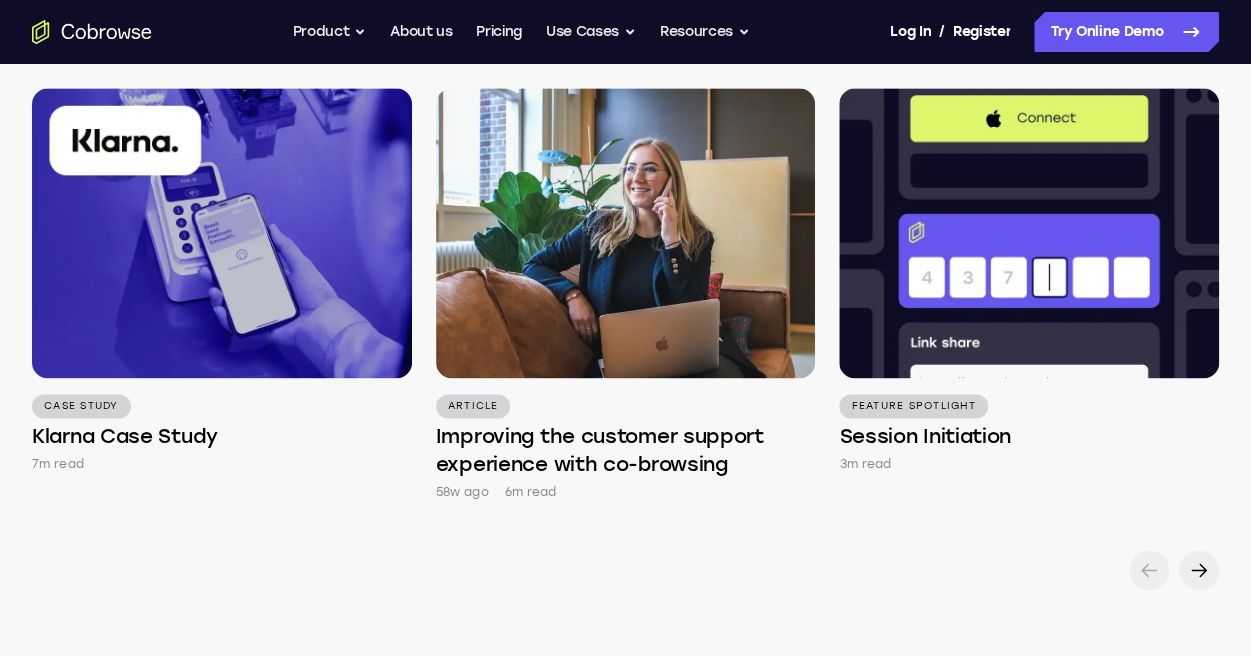 scroll, scrollTop: 4900, scrollLeft: 0, axis: vertical 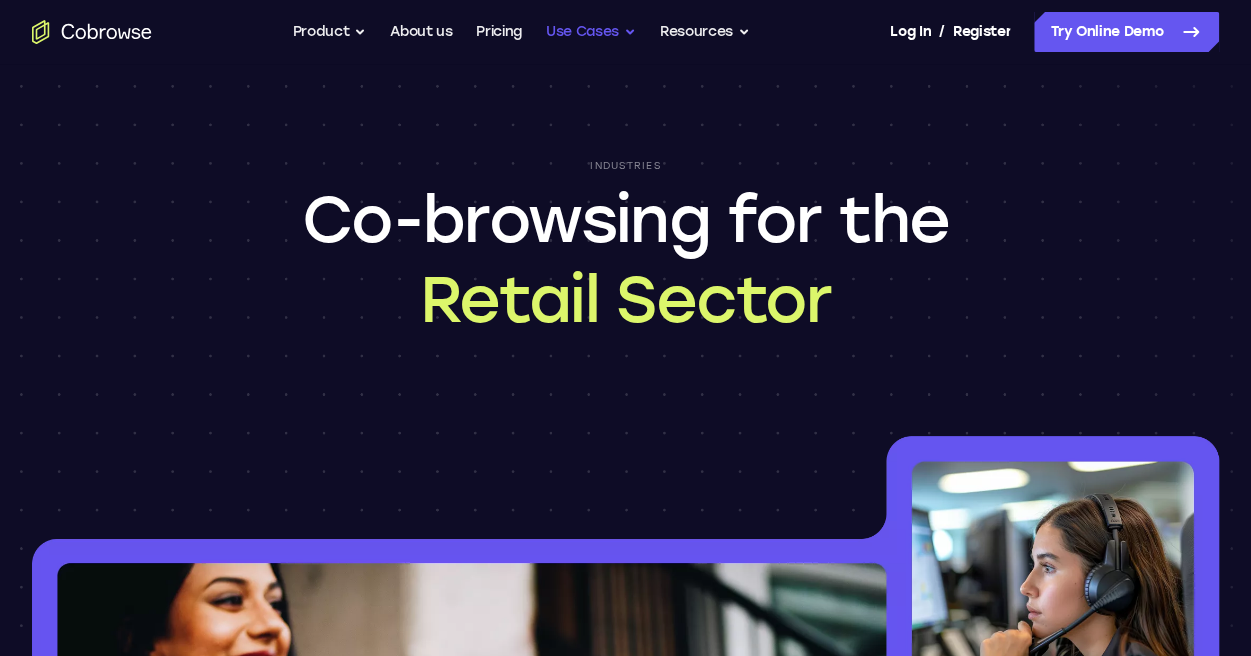click on "Use Cases" at bounding box center (591, 32) 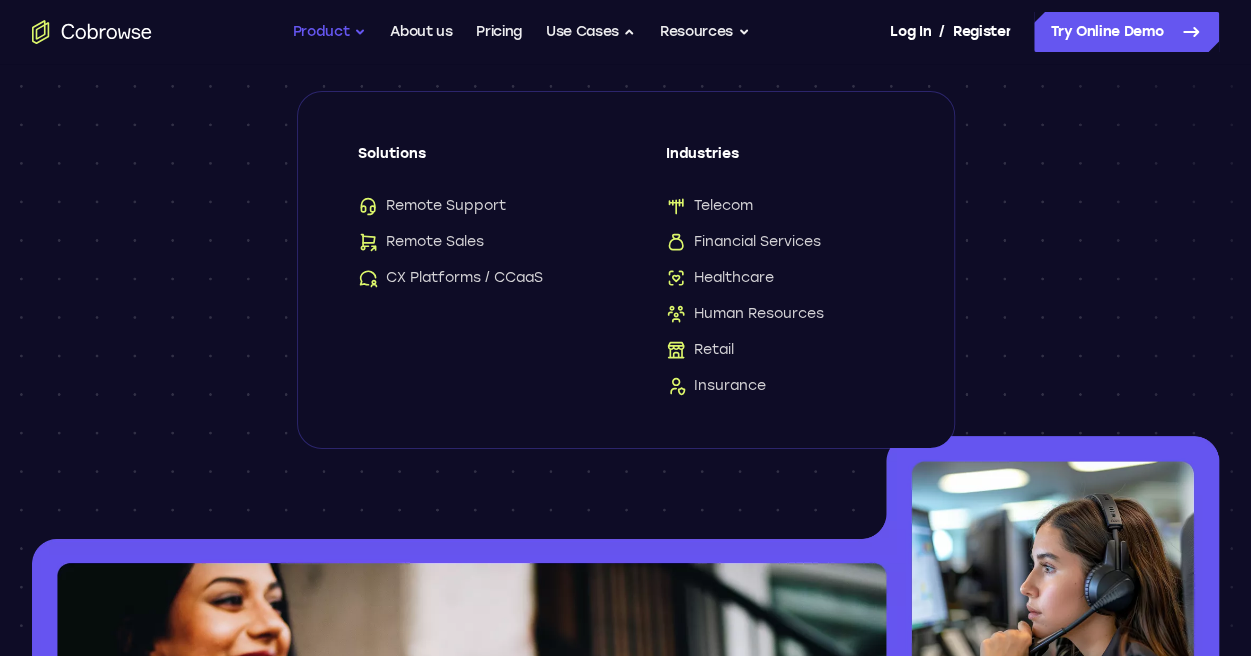 click on "Product" at bounding box center [330, 32] 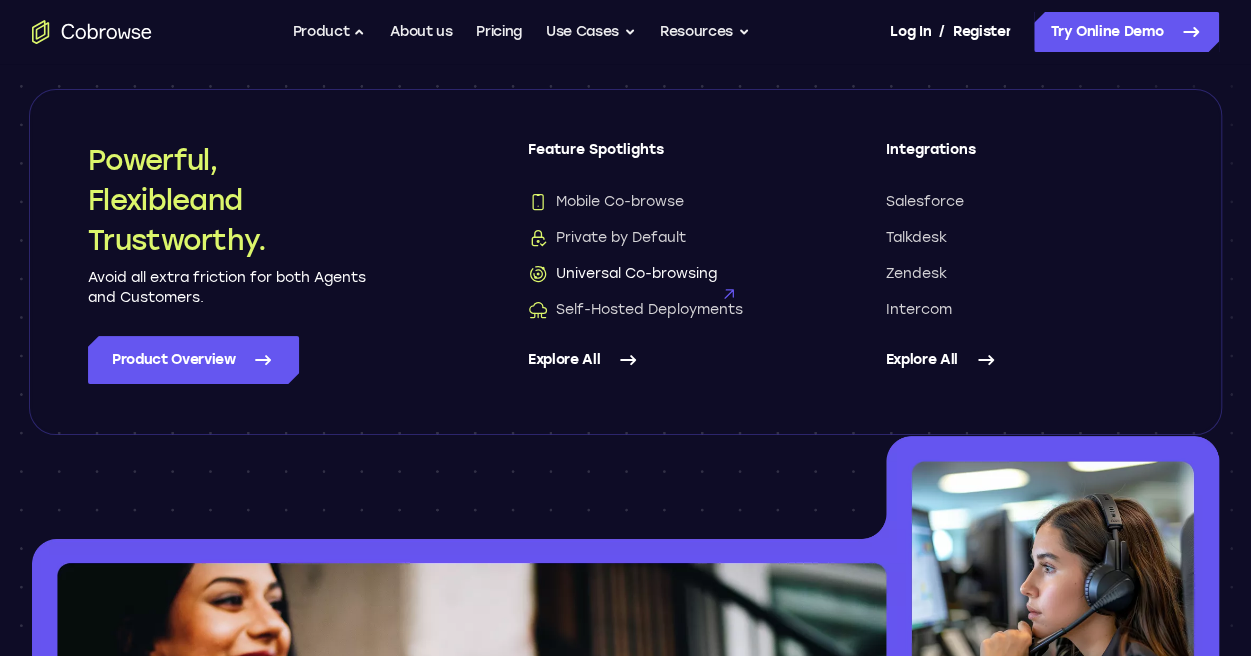 click on "Universal Co-browsing" at bounding box center (622, 274) 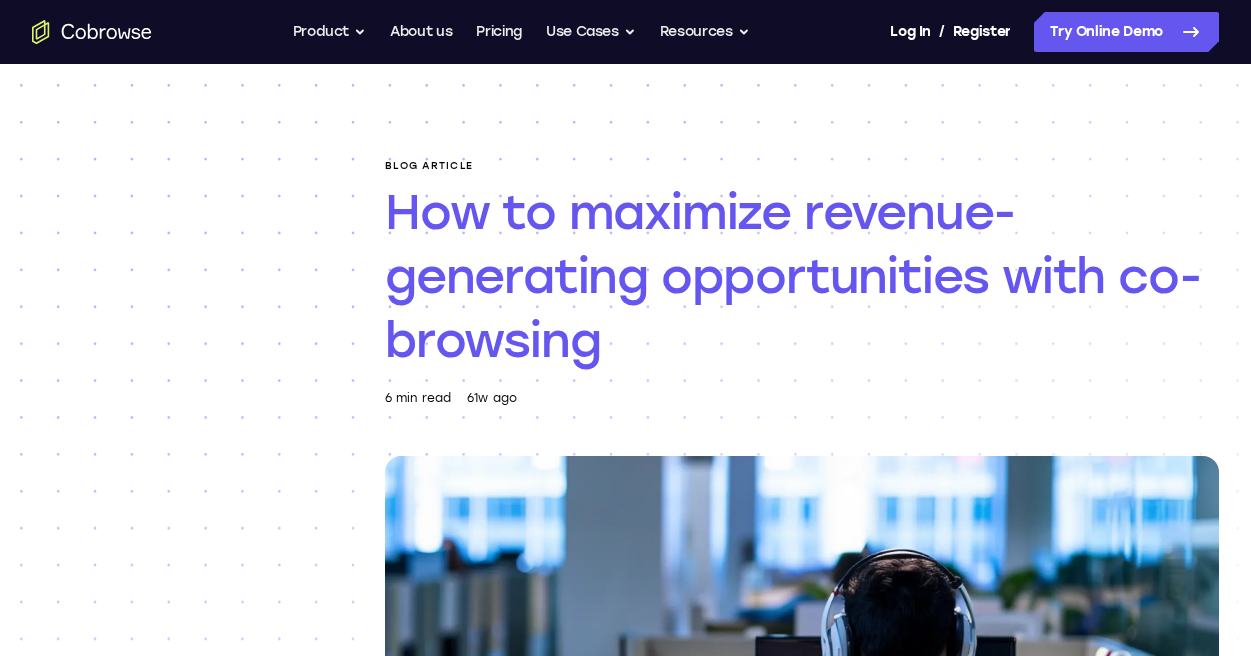 scroll, scrollTop: 0, scrollLeft: 0, axis: both 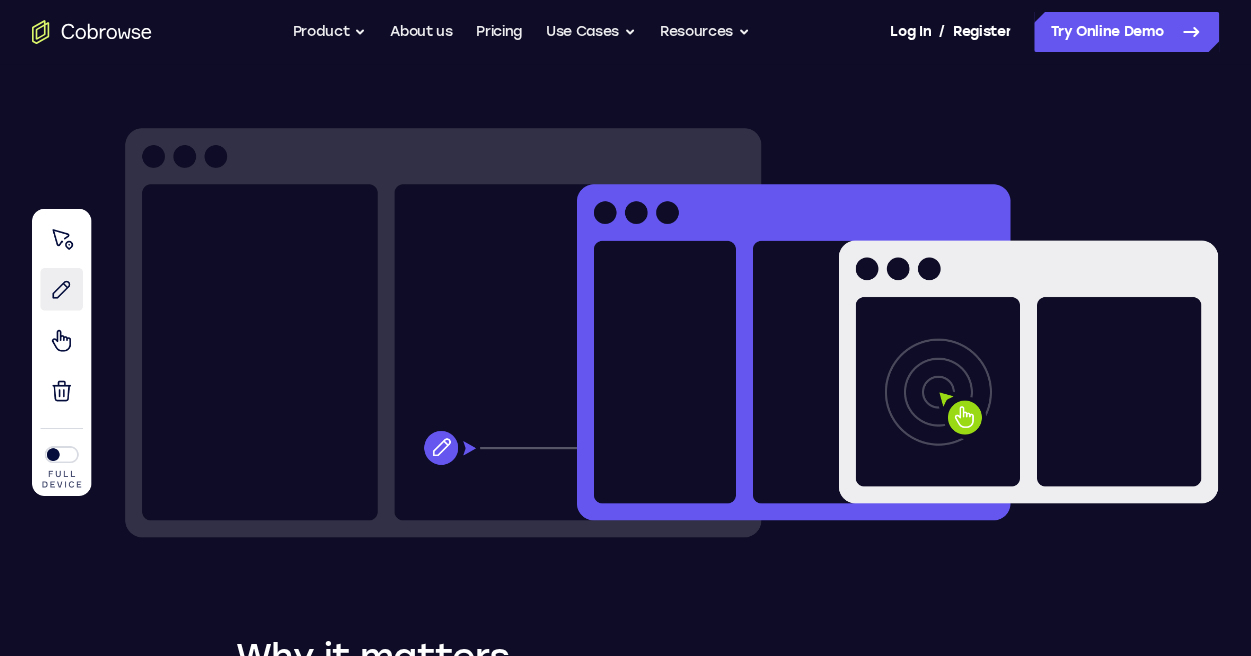click at bounding box center [625, 332] 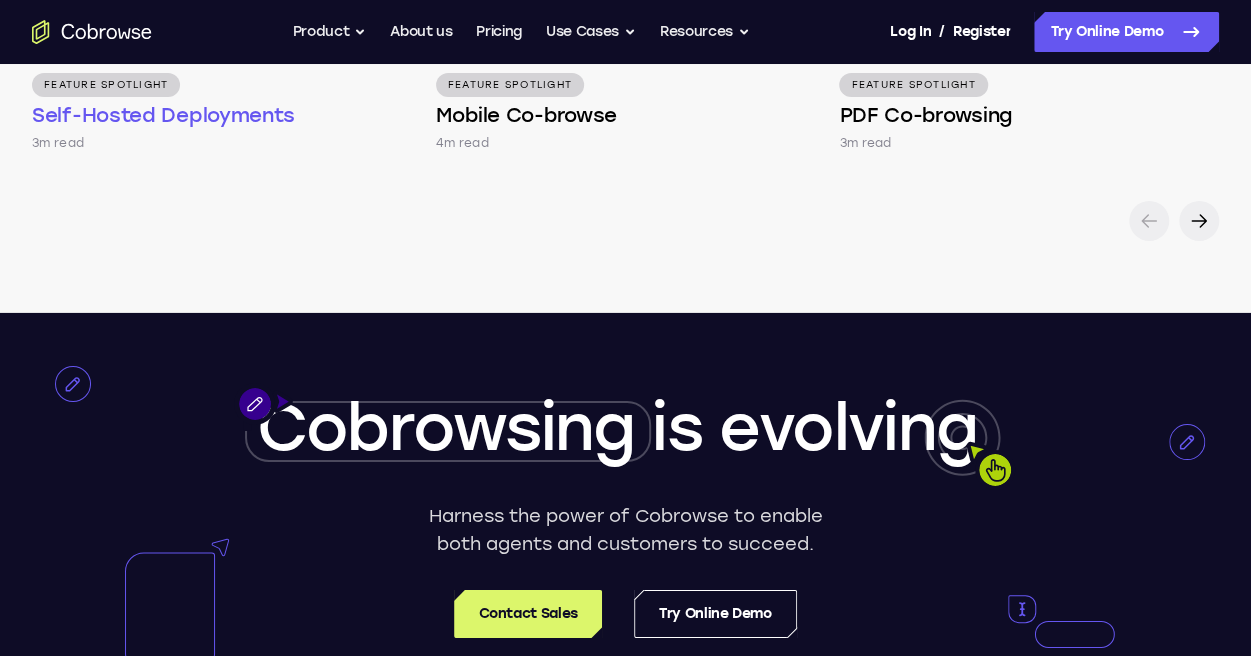 scroll, scrollTop: 3300, scrollLeft: 0, axis: vertical 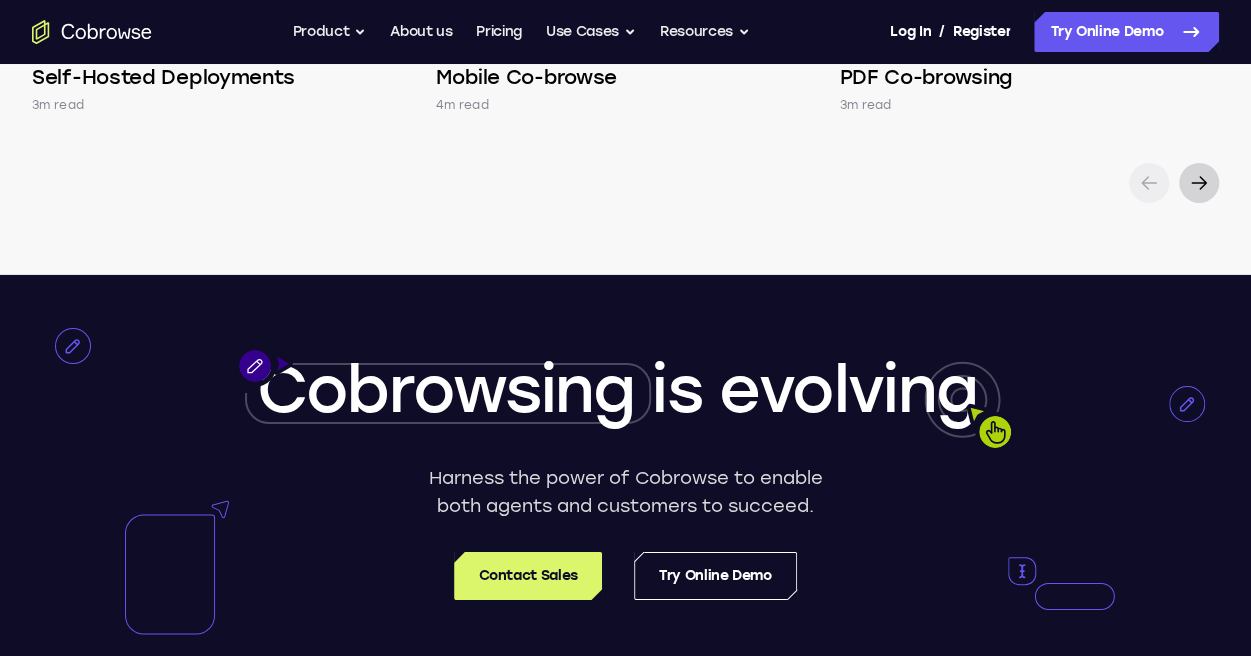 click 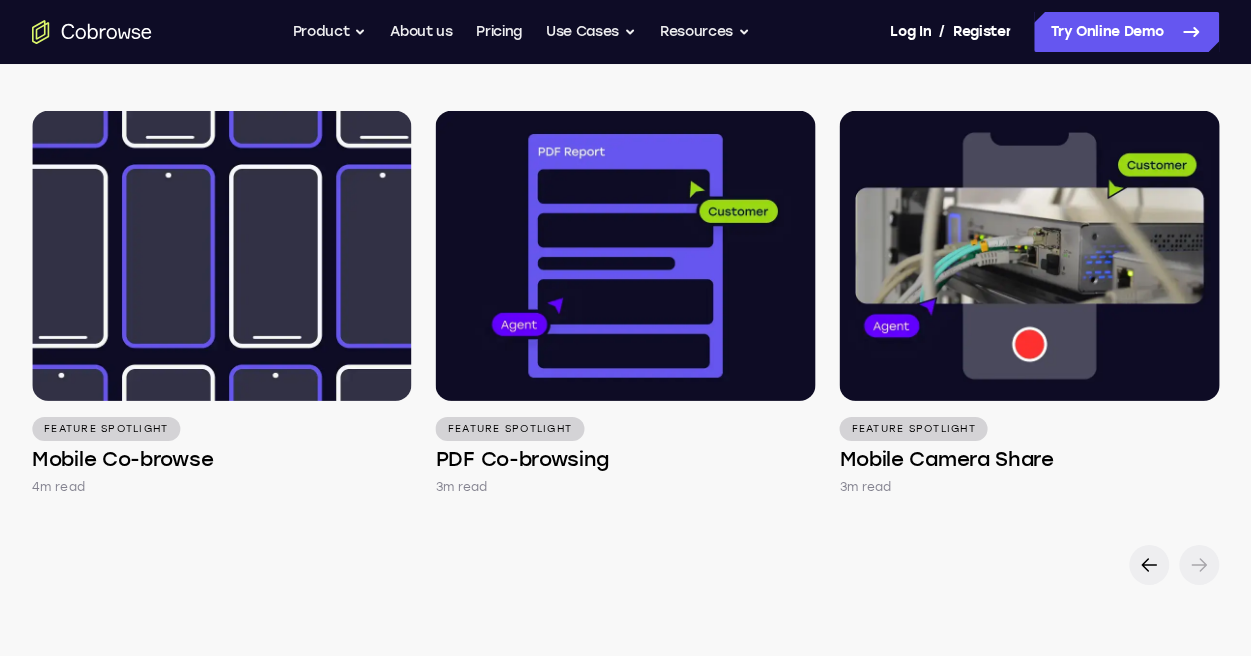 scroll, scrollTop: 2900, scrollLeft: 0, axis: vertical 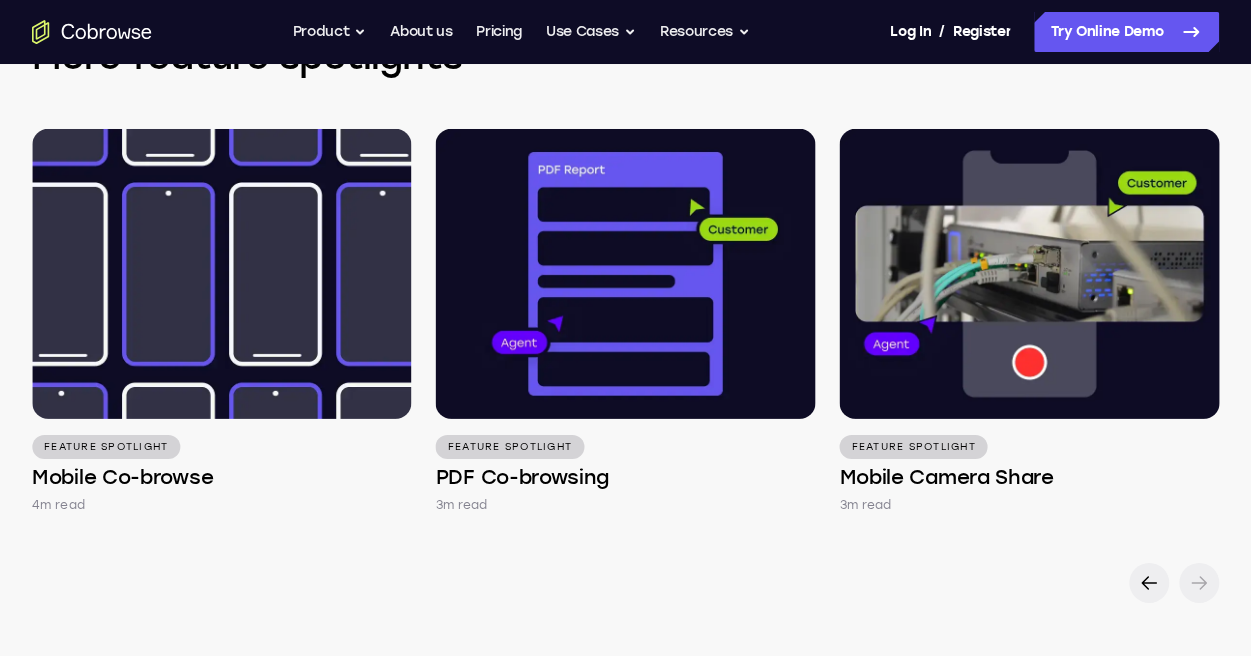 click 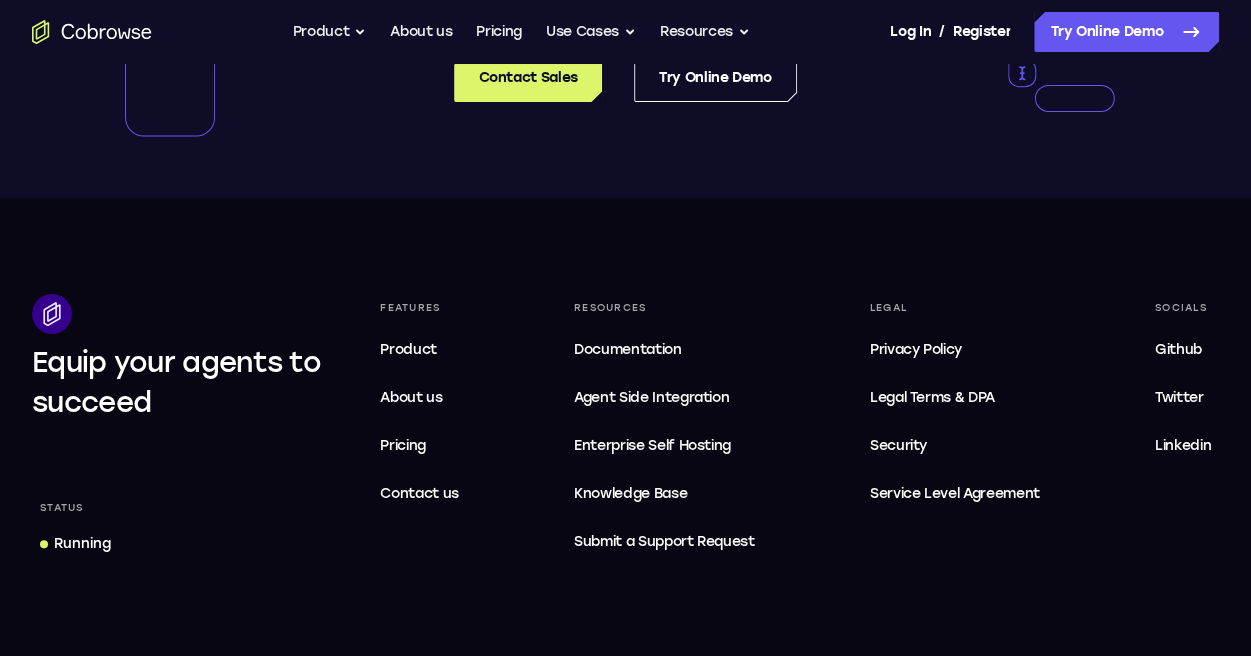 scroll, scrollTop: 3800, scrollLeft: 0, axis: vertical 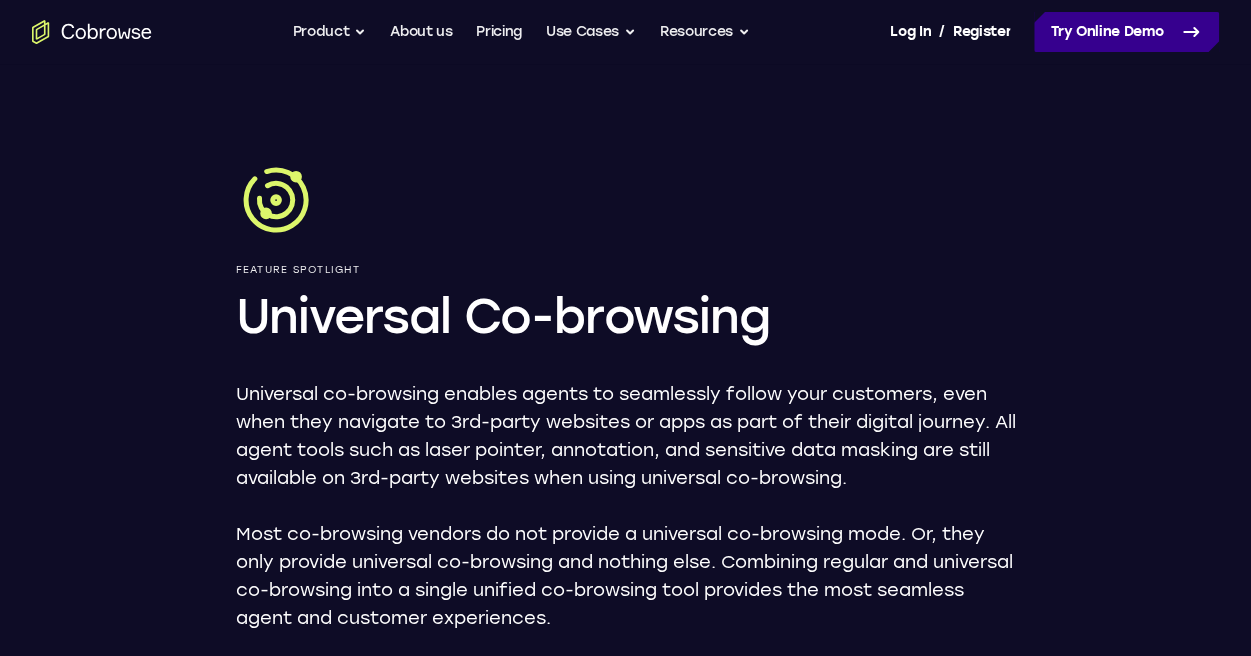click on "Try Online Demo" at bounding box center [1126, 32] 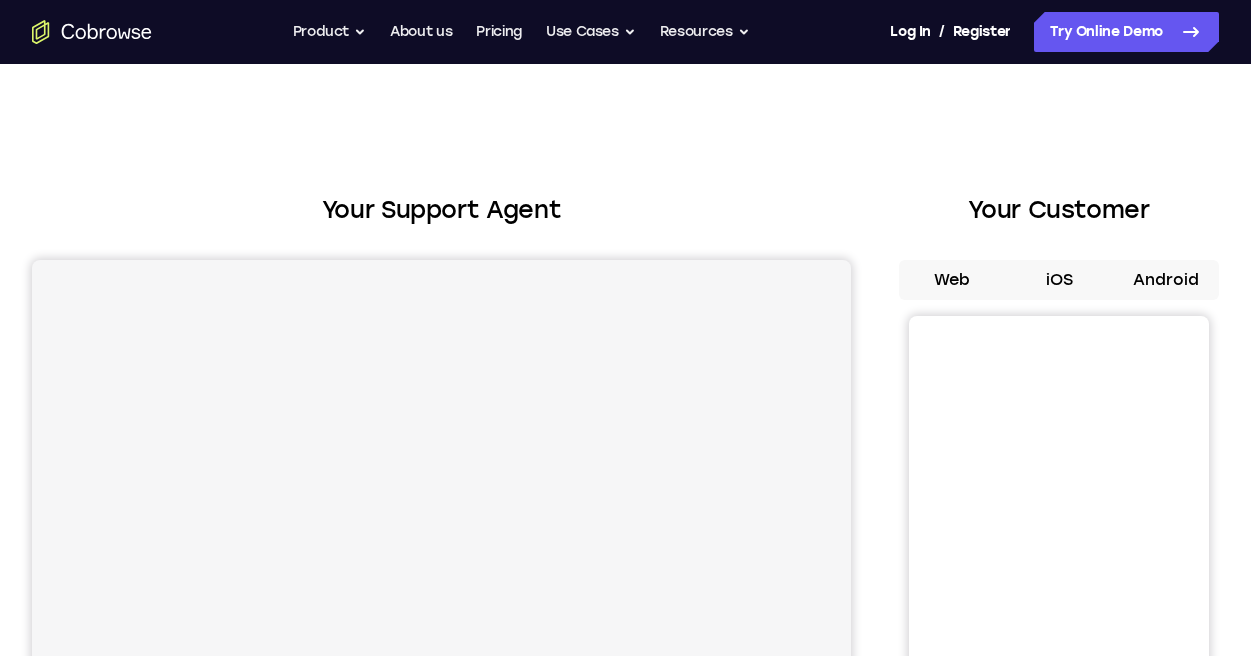 scroll, scrollTop: 0, scrollLeft: 0, axis: both 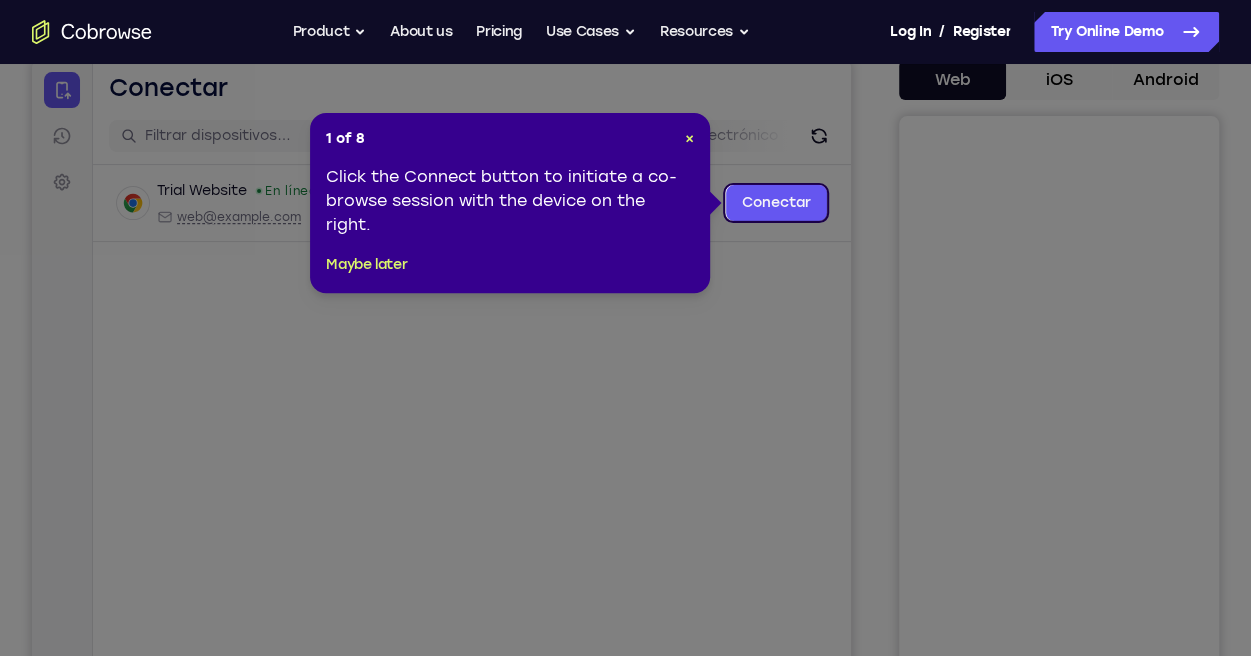 click on "×" at bounding box center [689, 138] 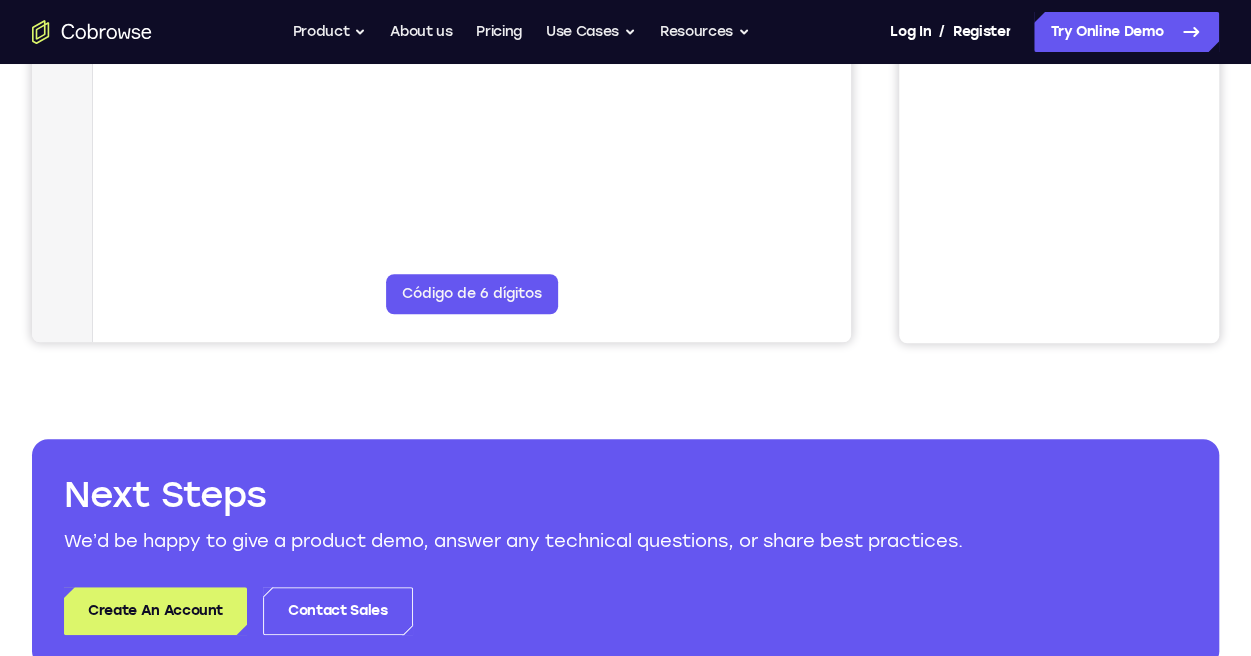 scroll, scrollTop: 600, scrollLeft: 0, axis: vertical 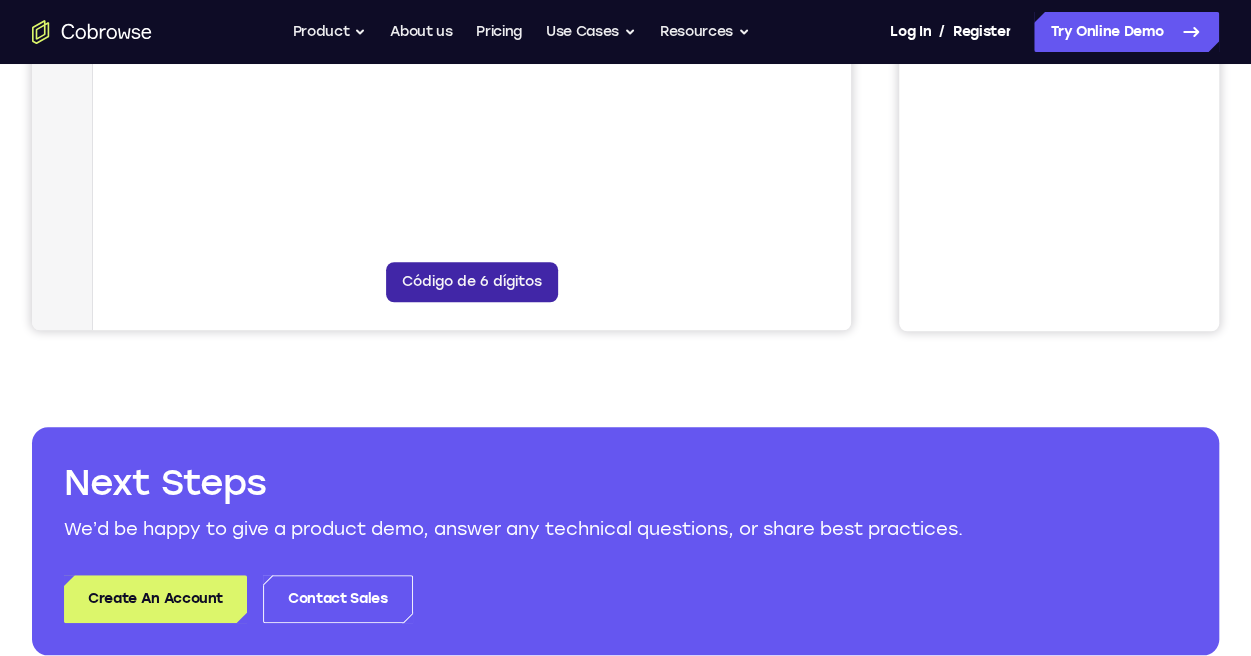 click on "Código de 6 dígitos" at bounding box center [472, 282] 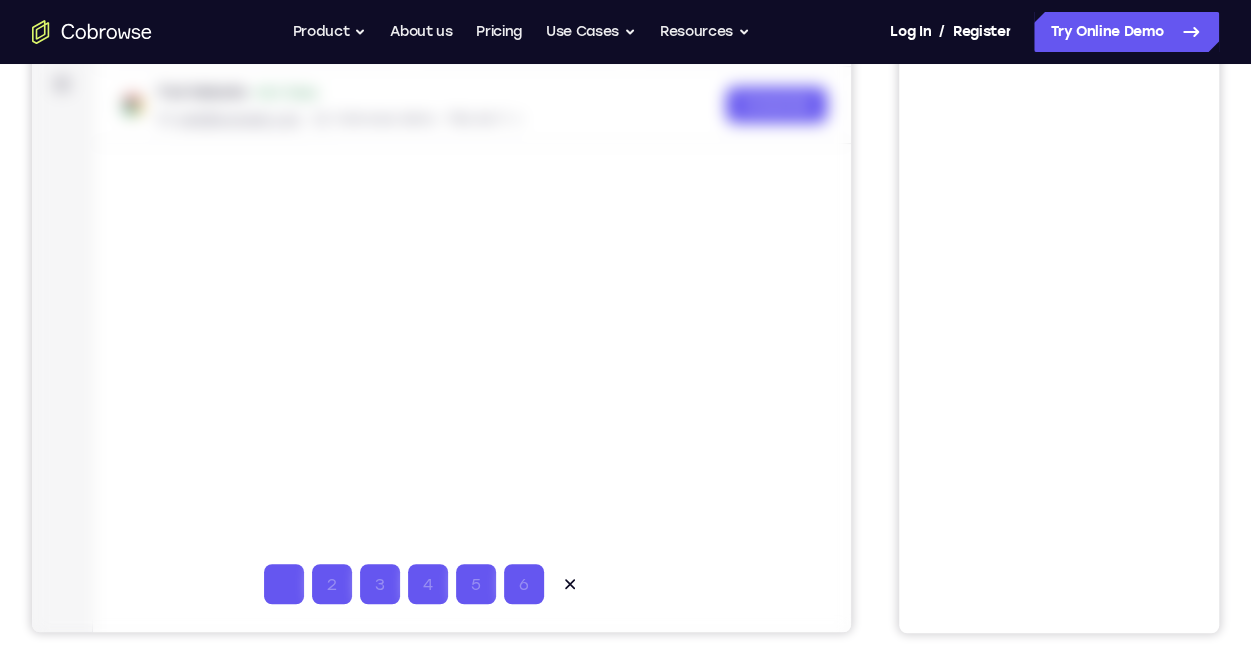 scroll, scrollTop: 100, scrollLeft: 0, axis: vertical 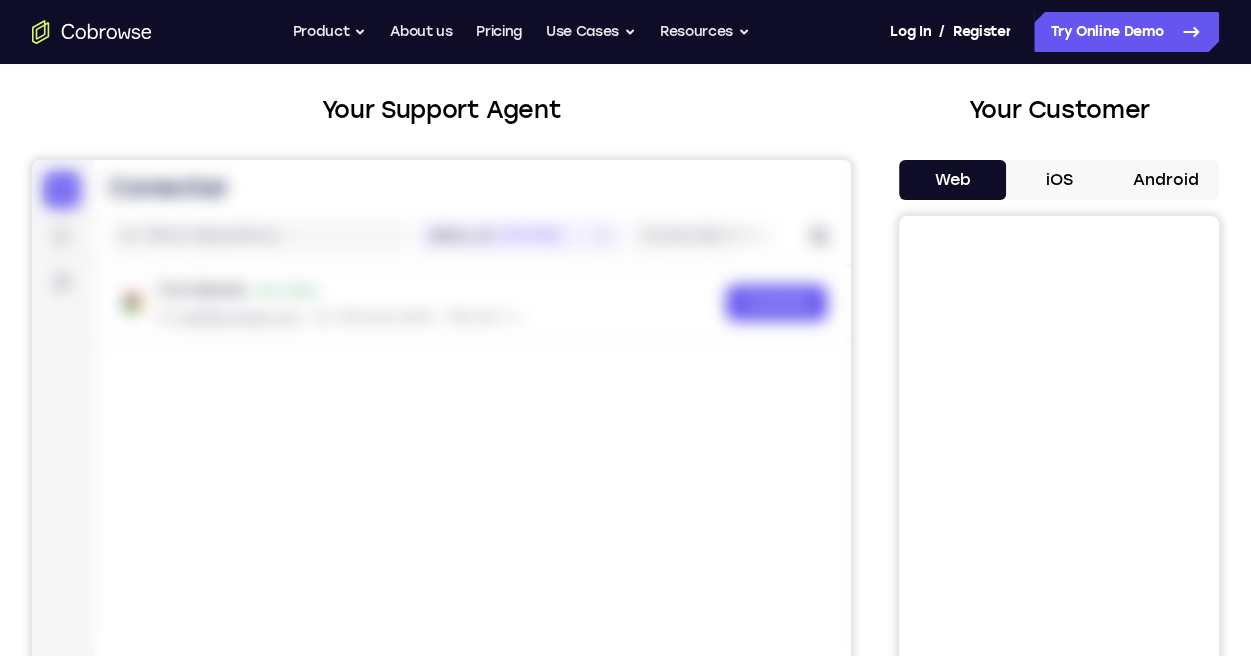 click at bounding box center [441, 495] 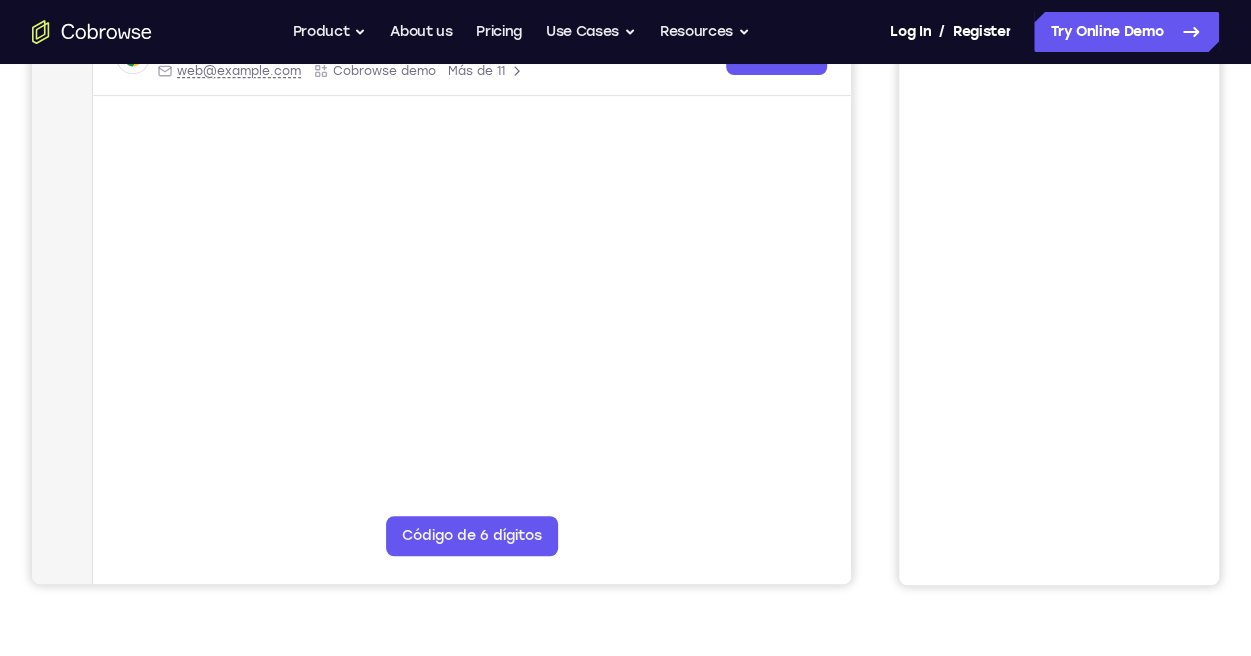 scroll, scrollTop: 600, scrollLeft: 0, axis: vertical 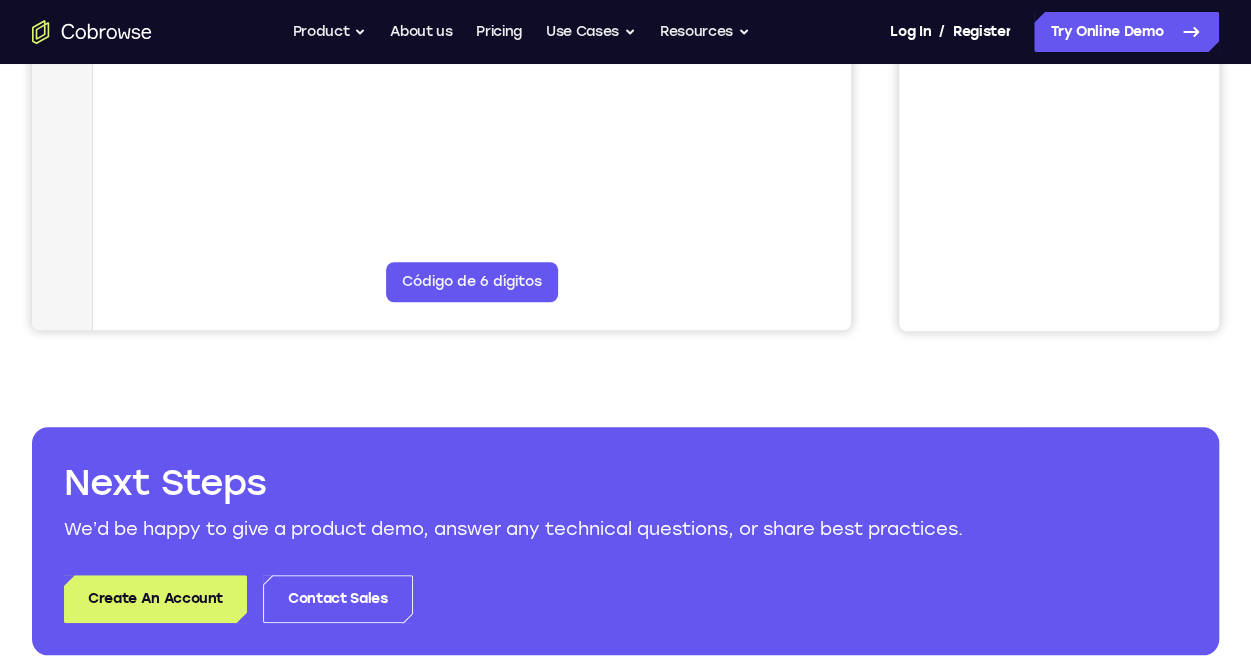 click on "demo_id [NUMBER] [NUMBER] Correo electrónico ID de usuario ID del dispositivo Nombre del dispositivo Código de 6 dígitos Entrada de código Trial Website [EMAIL] Cobrowse demo Más de 11 [EMAIL] Cobrowse demo Más de 11 Conectar" at bounding box center (472, 43) 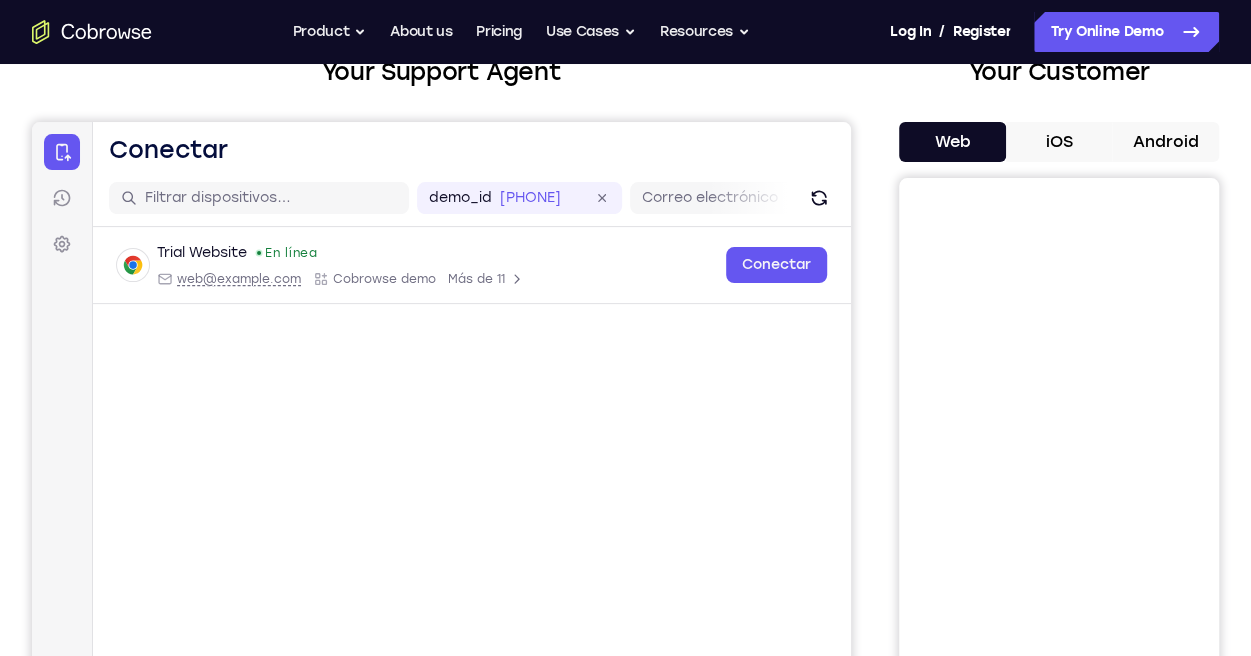 scroll, scrollTop: 0, scrollLeft: 0, axis: both 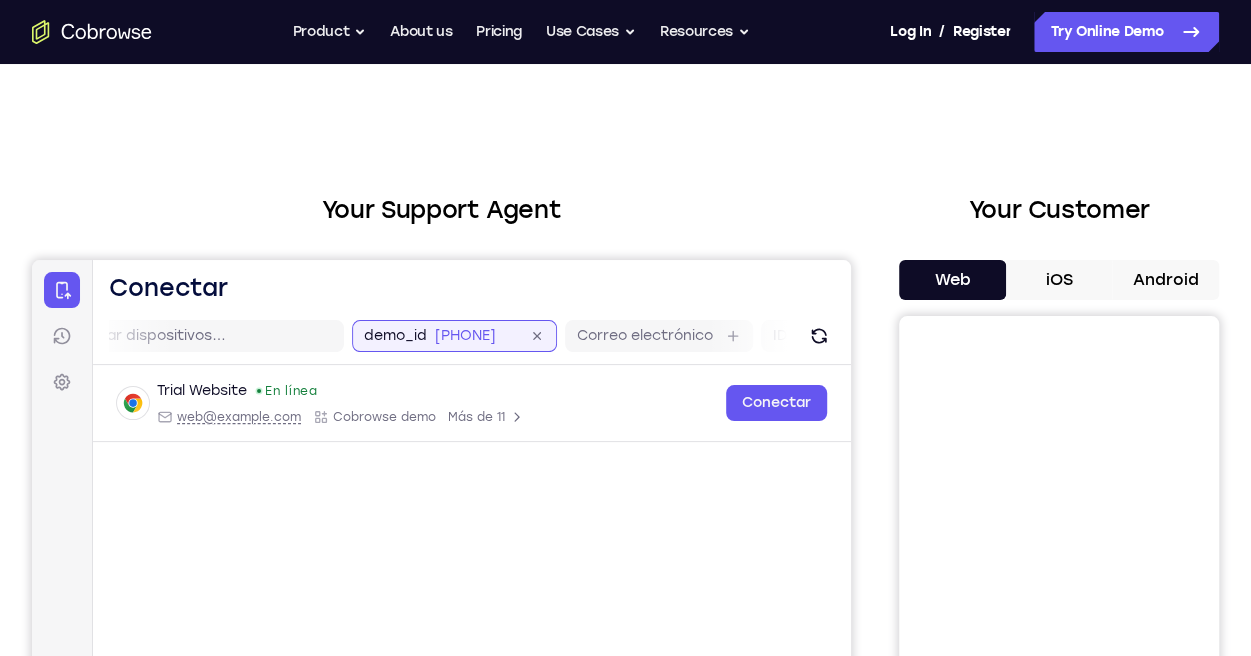 click on "[PHONE]" at bounding box center (490, 336) 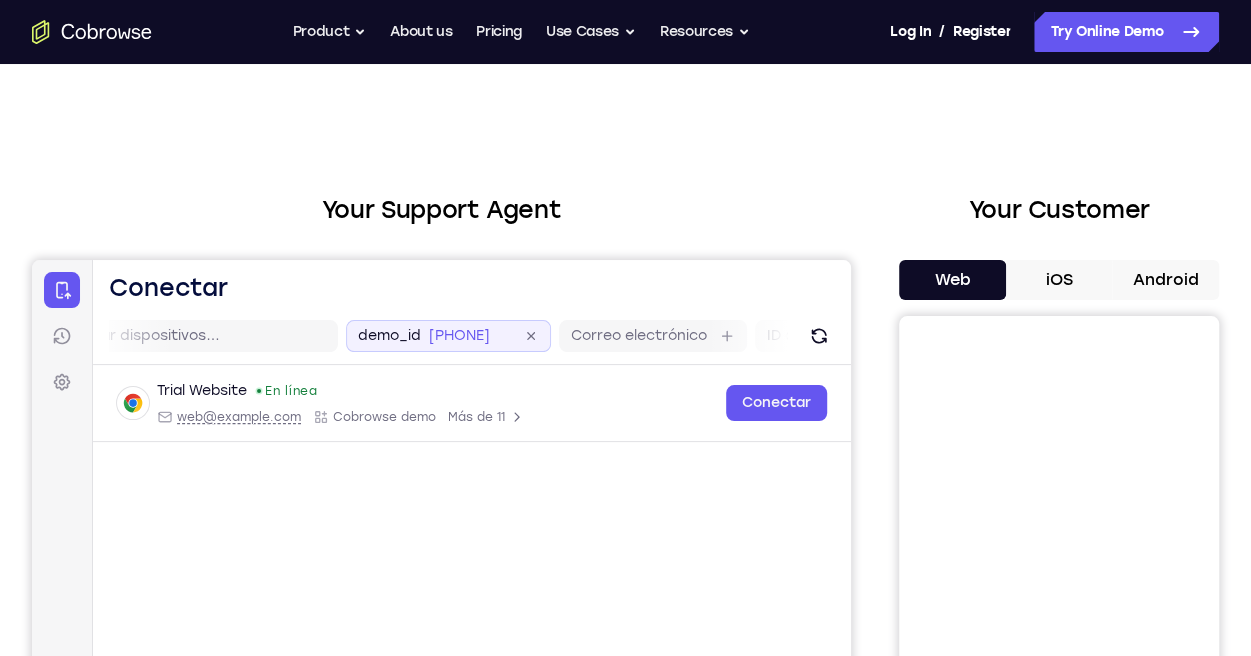 click 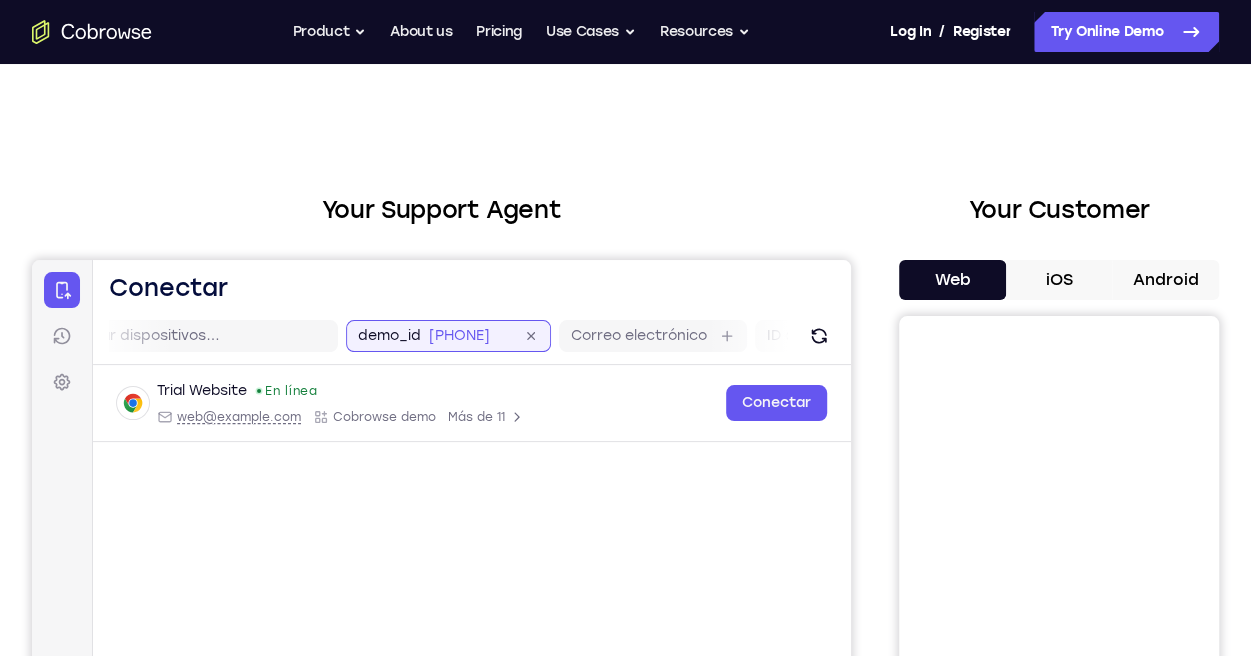 type 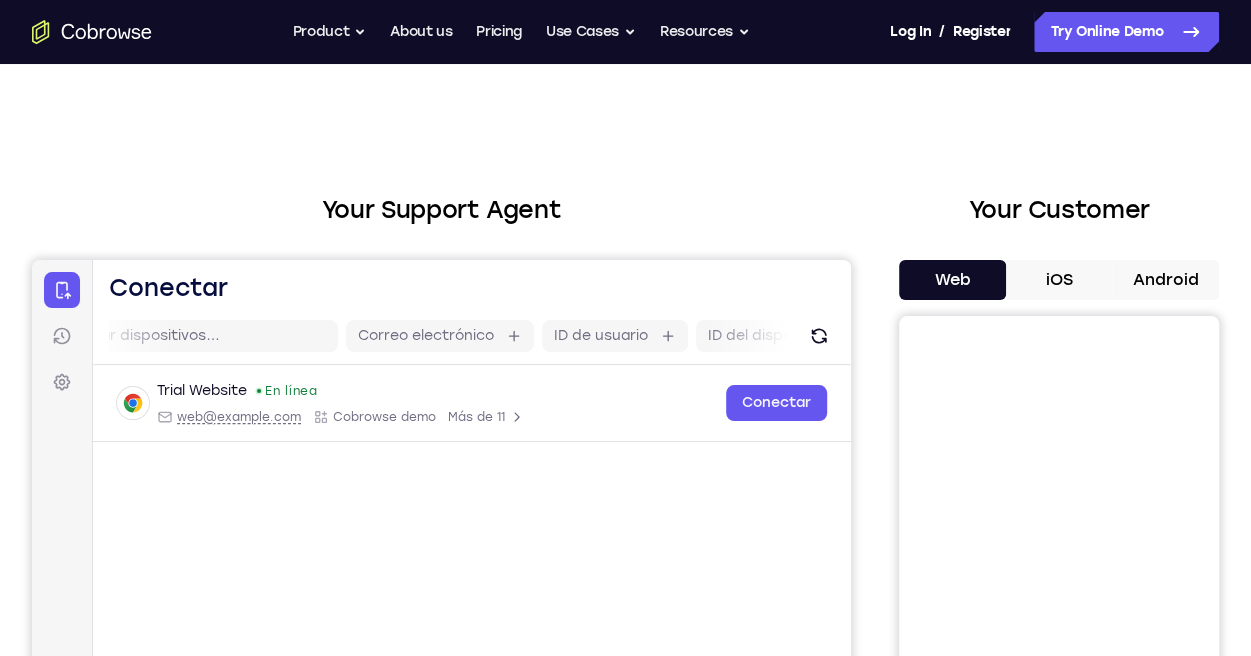 scroll, scrollTop: 100, scrollLeft: 0, axis: vertical 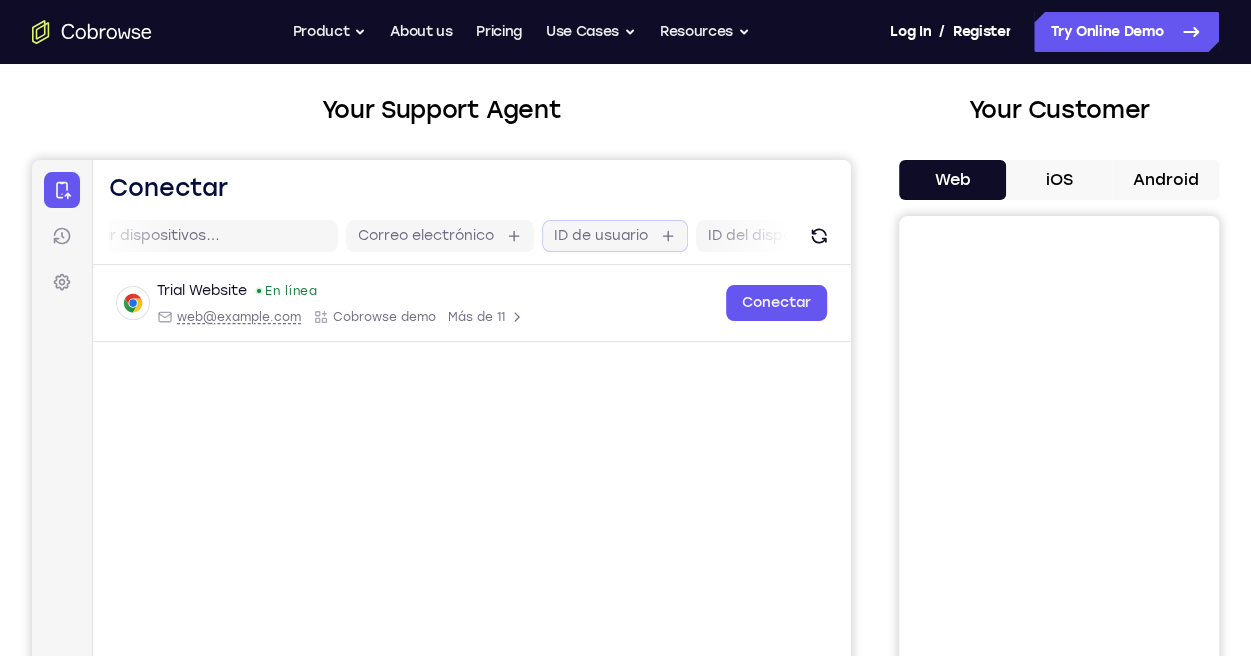 click on "ID de usuario" at bounding box center [601, 236] 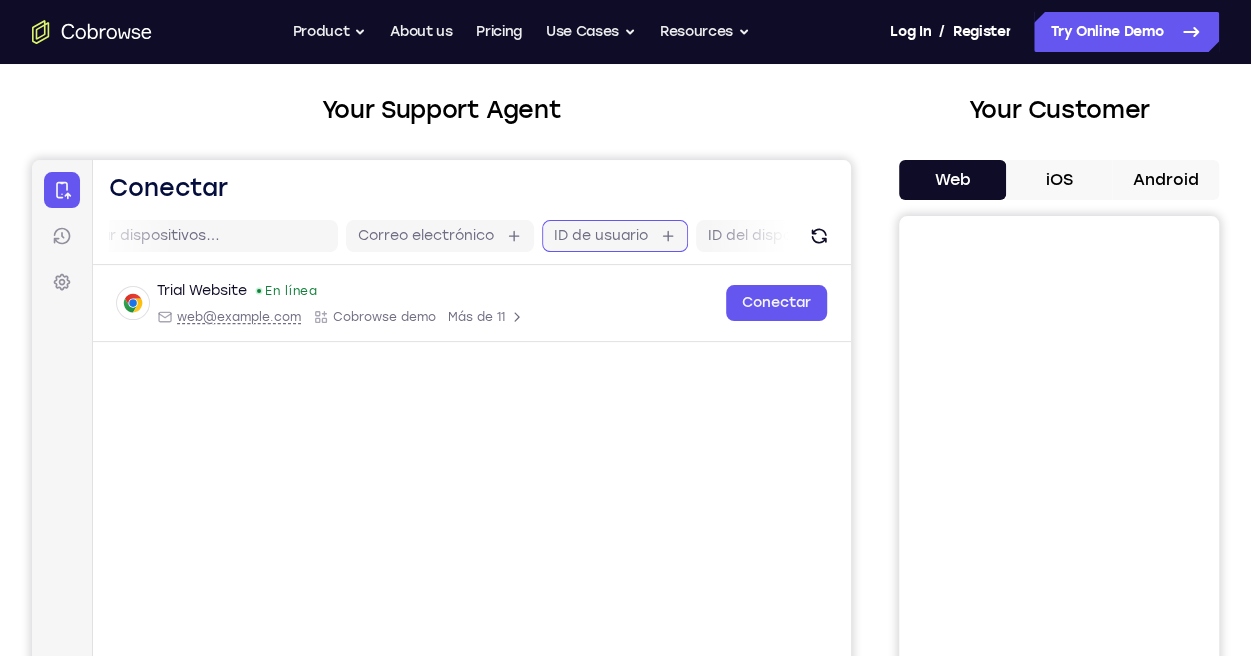 click on "ID de usuario" at bounding box center (658, 236) 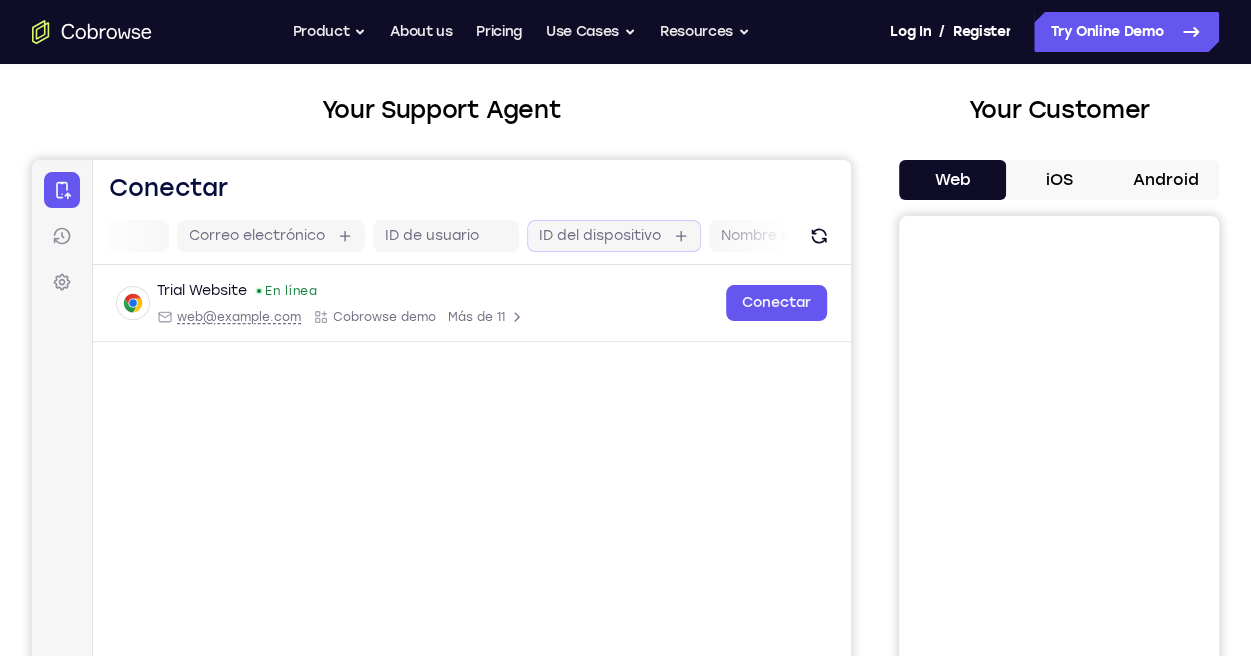 click on "ID del dispositivo" at bounding box center (600, 236) 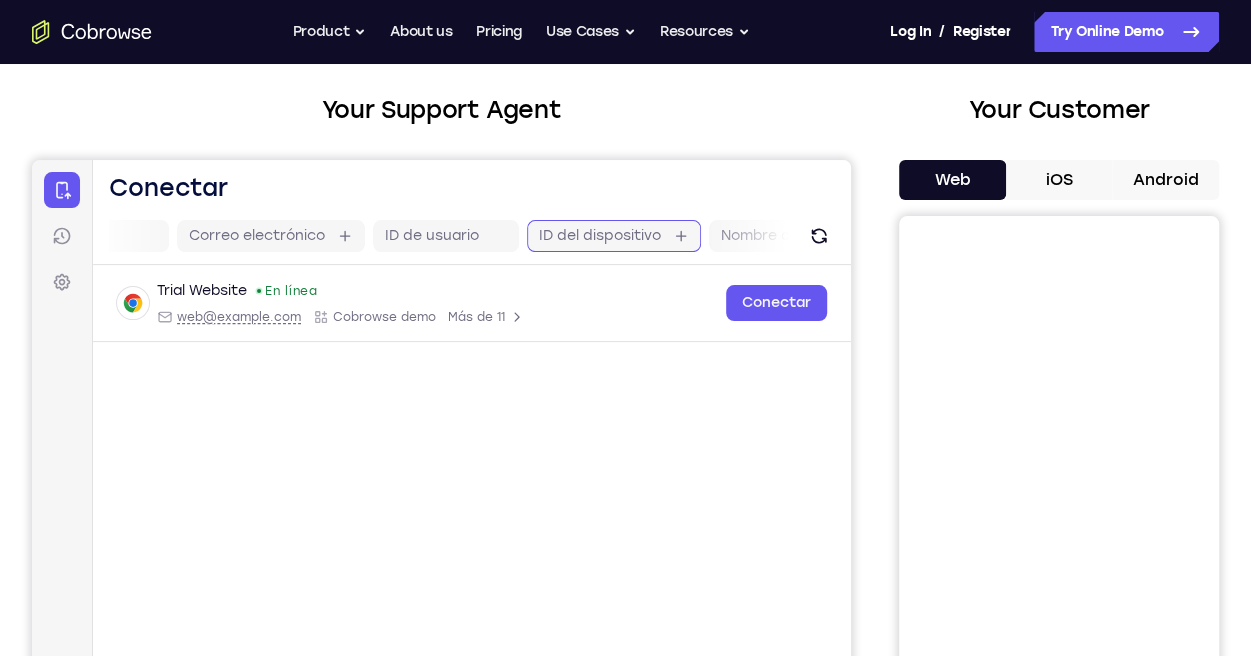 click on "ID del dispositivo" at bounding box center (671, 236) 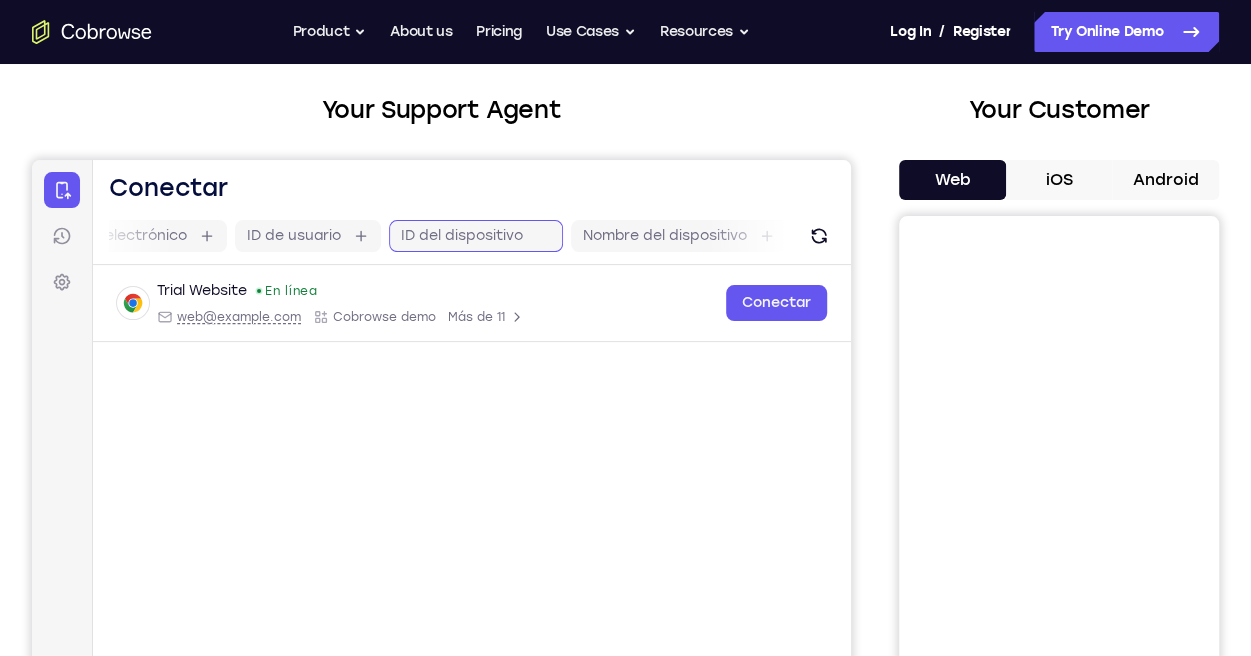 scroll, scrollTop: 0, scrollLeft: 382, axis: horizontal 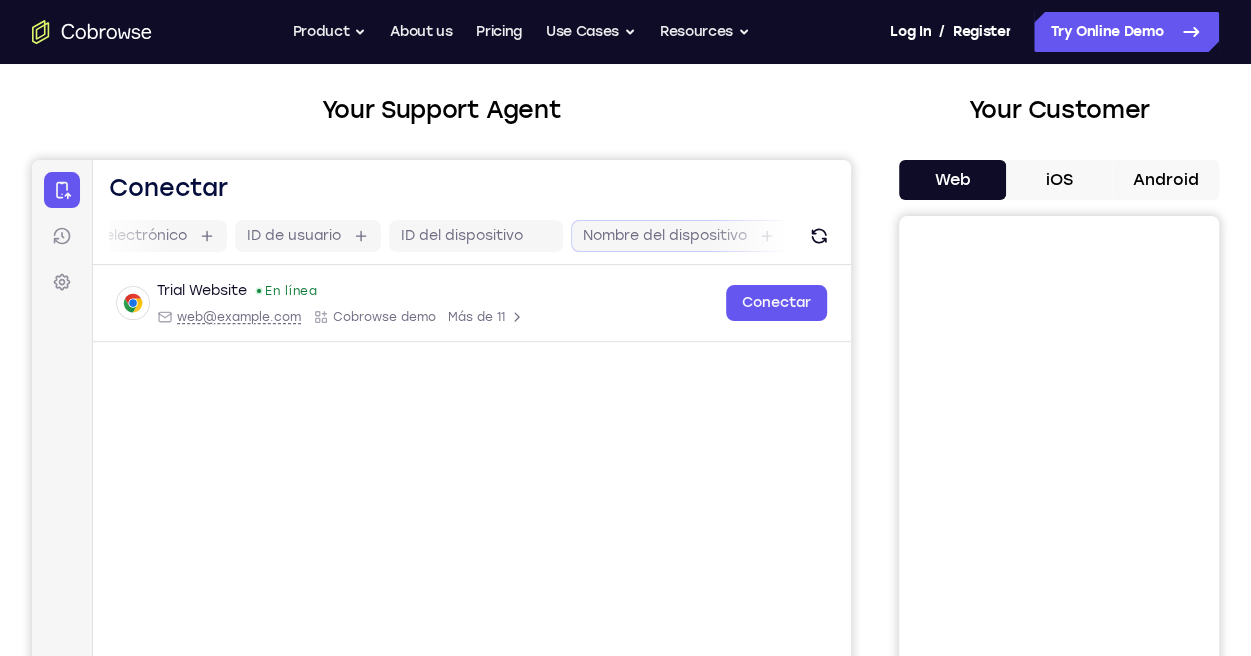 click on "Nombre del dispositivo" at bounding box center (665, 236) 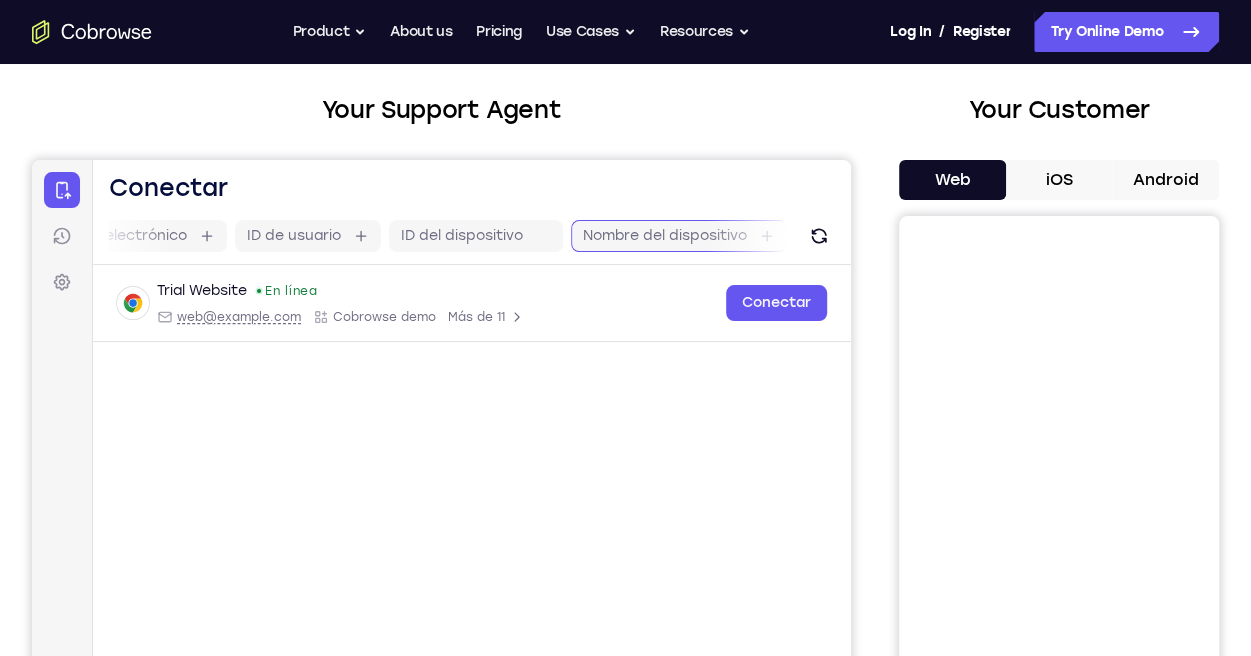 click on "Nombre del dispositivo" at bounding box center [757, 236] 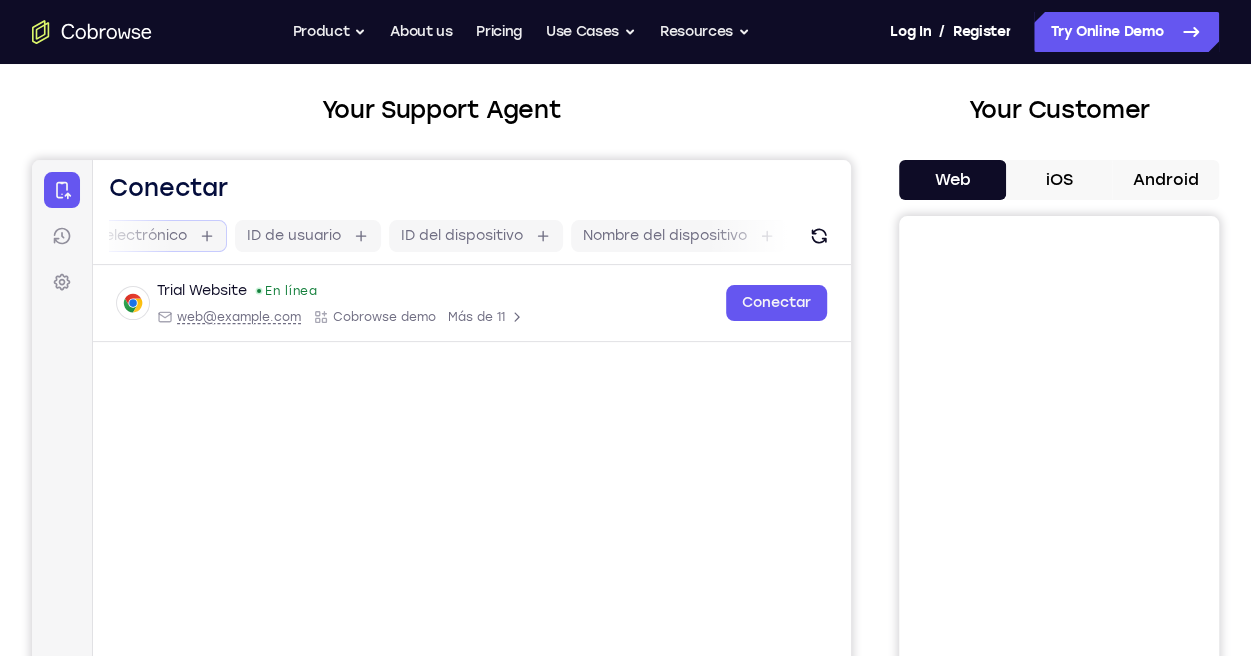 click on "Correo electrónico" at bounding box center (119, 236) 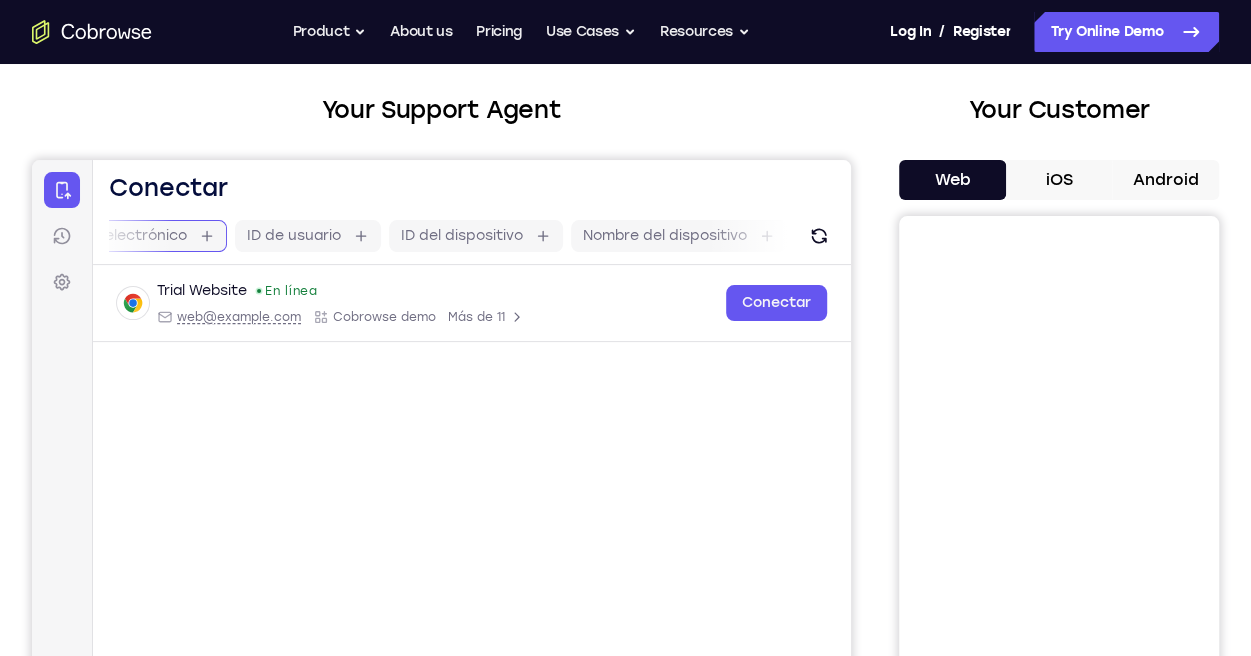 click on "Correo electrónico" at bounding box center (197, 236) 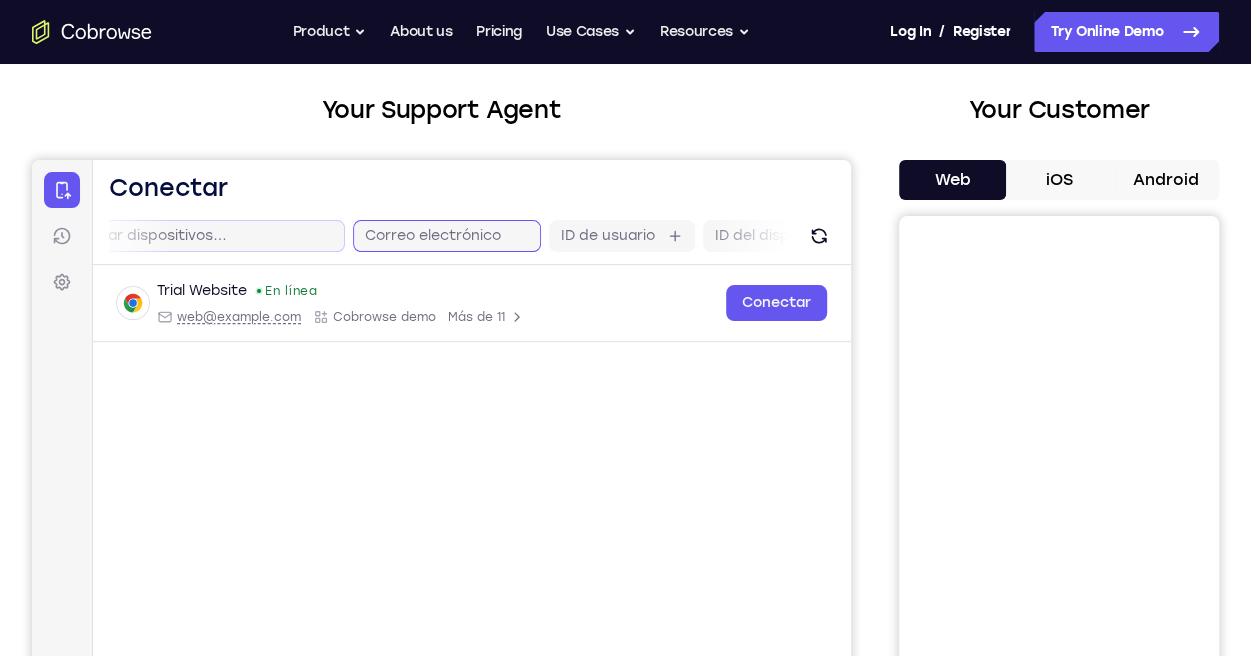 scroll, scrollTop: 0, scrollLeft: 64, axis: horizontal 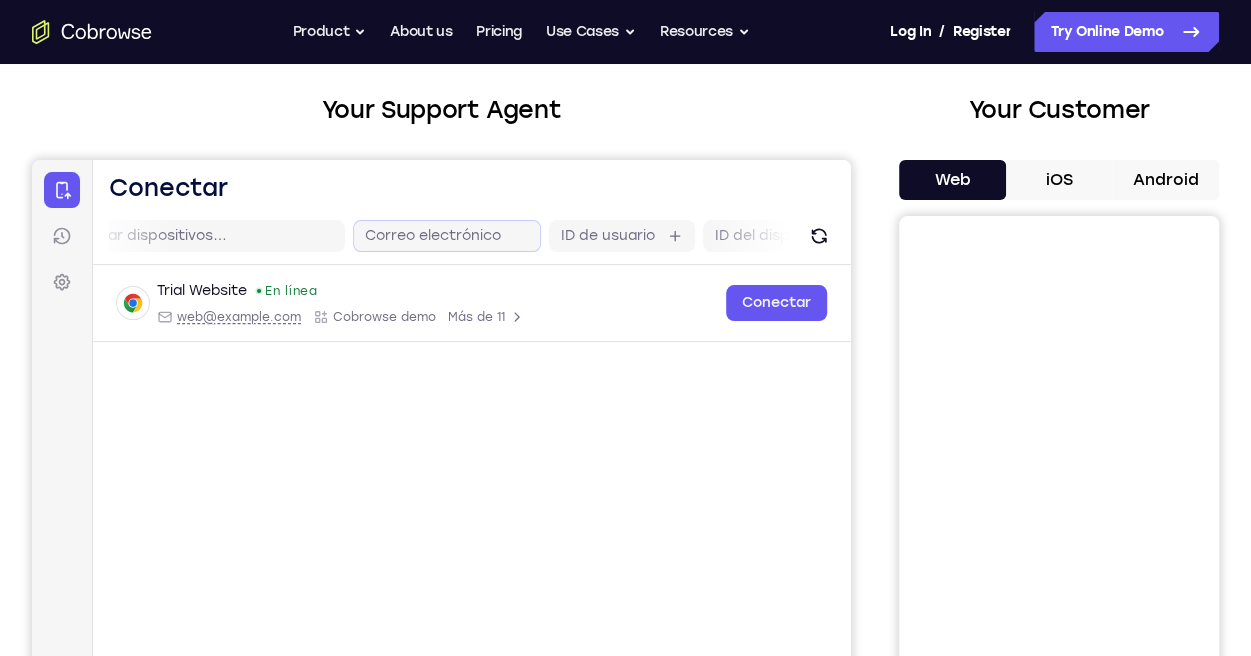 click on "Correo electrónico" at bounding box center (433, 236) 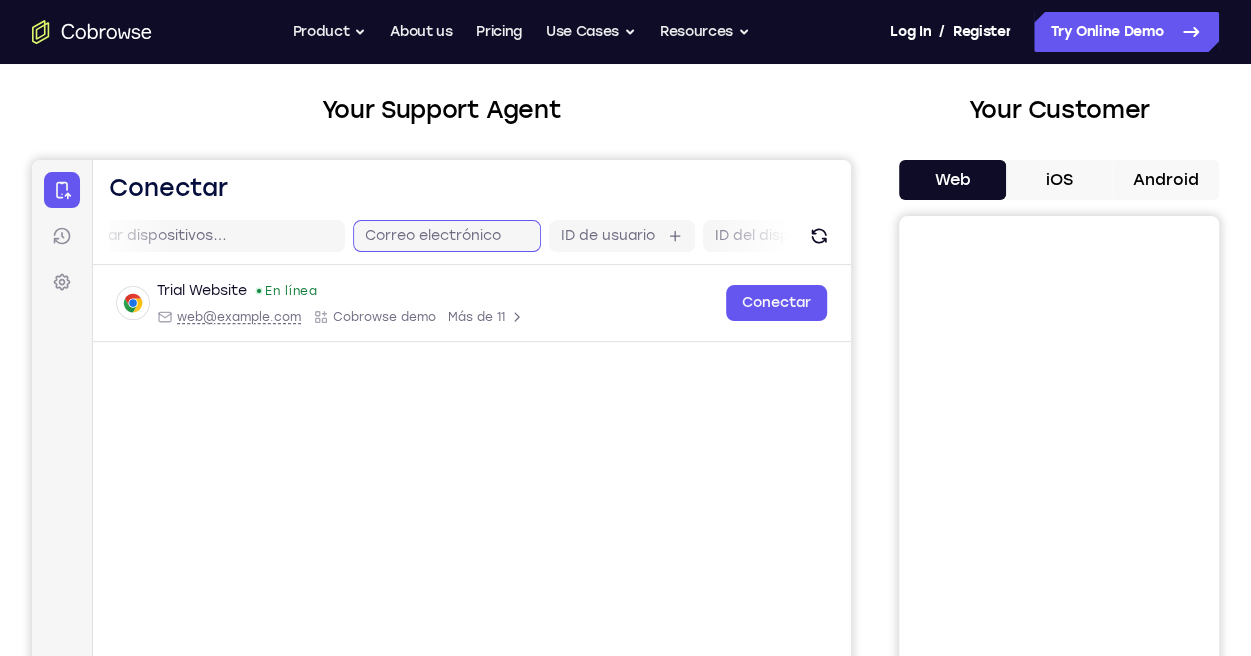 click on "Correo electrónico" at bounding box center [511, 236] 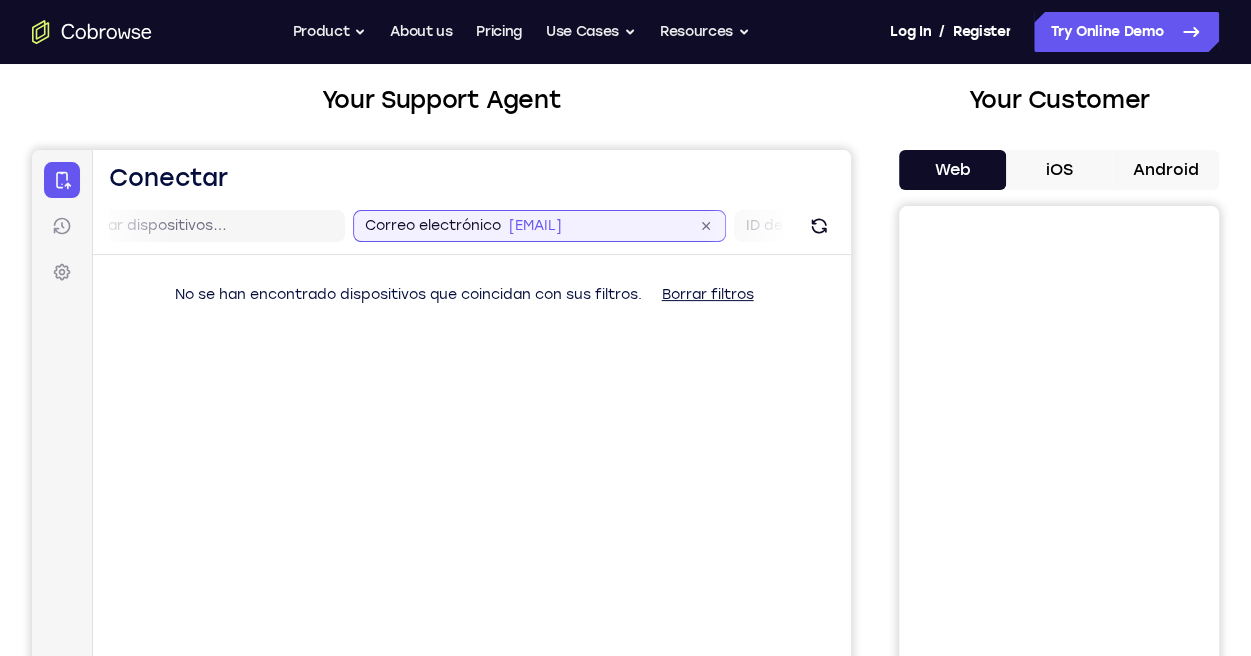 scroll, scrollTop: 0, scrollLeft: 0, axis: both 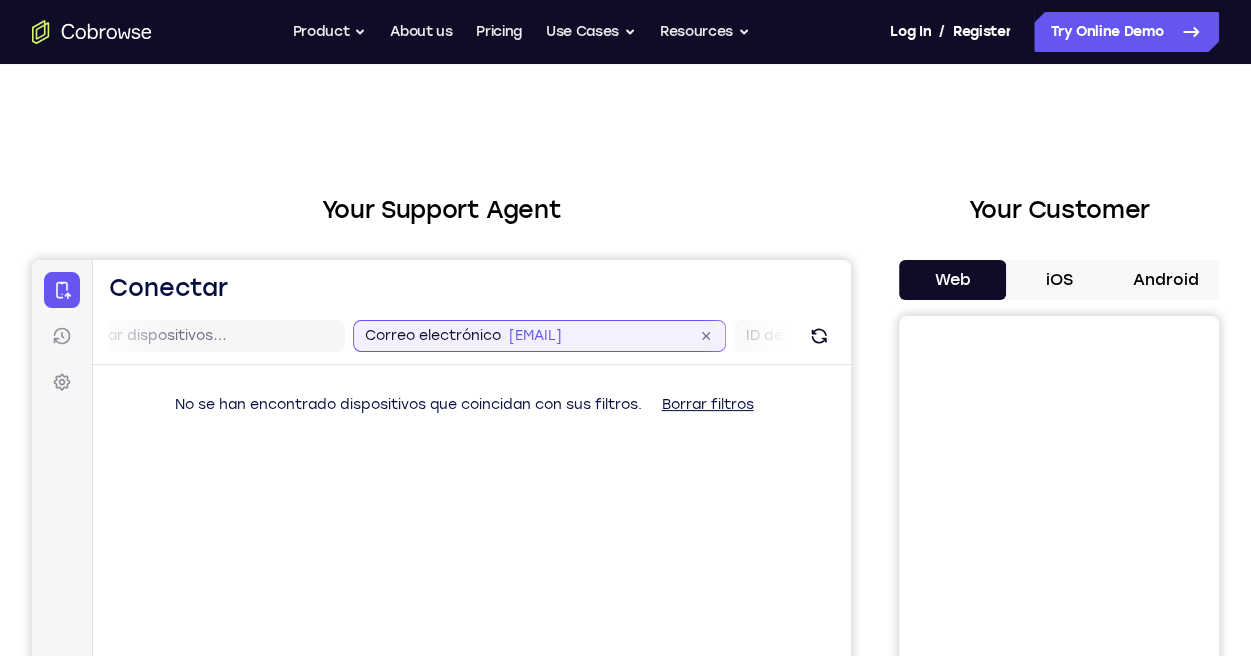 type on "[EMAIL]" 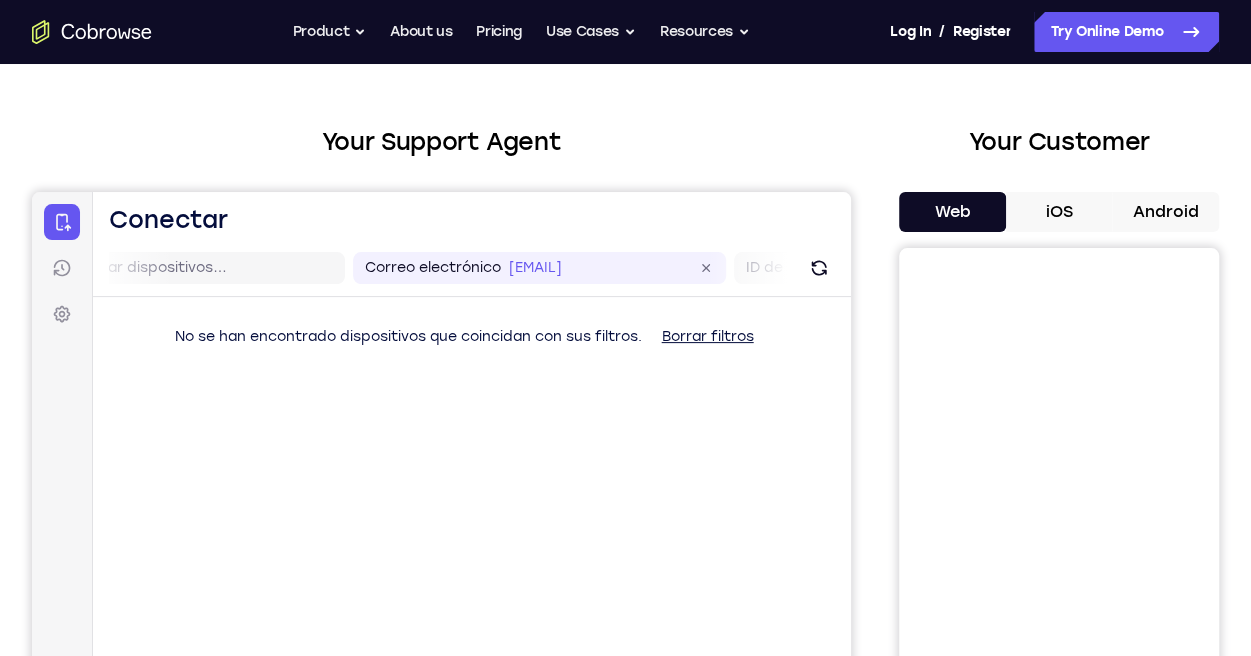 scroll, scrollTop: 100, scrollLeft: 0, axis: vertical 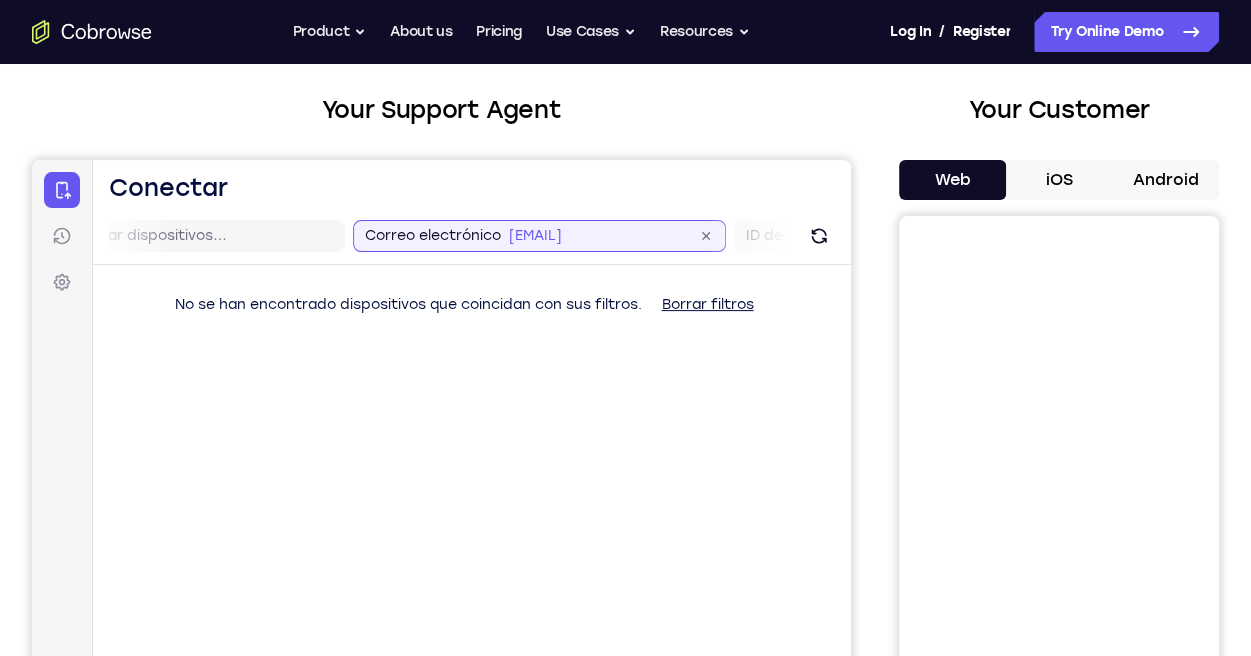 click on "[EMAIL]" at bounding box center [599, 236] 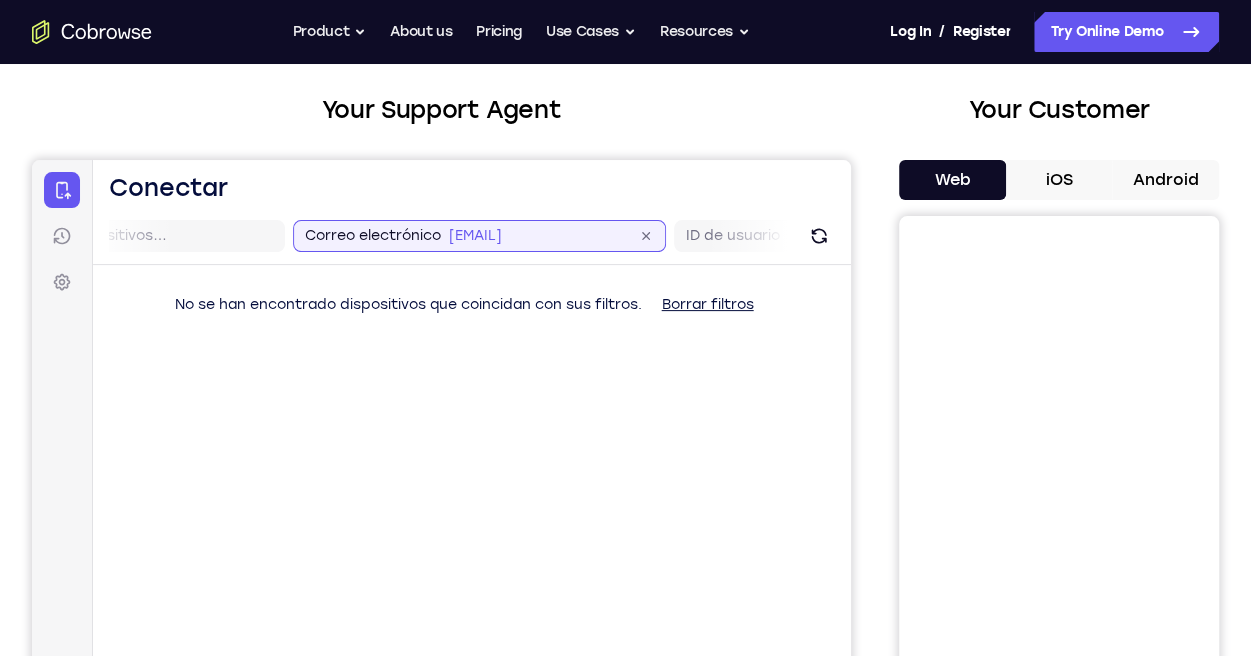 scroll, scrollTop: 0, scrollLeft: 156, axis: horizontal 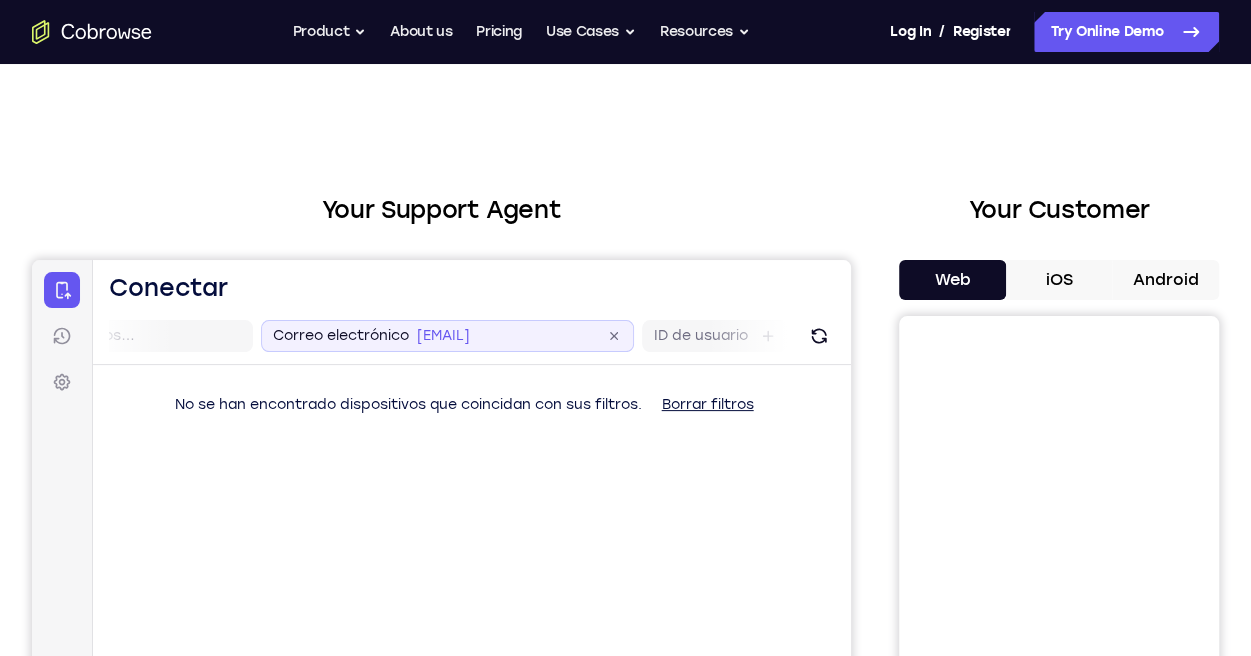 click 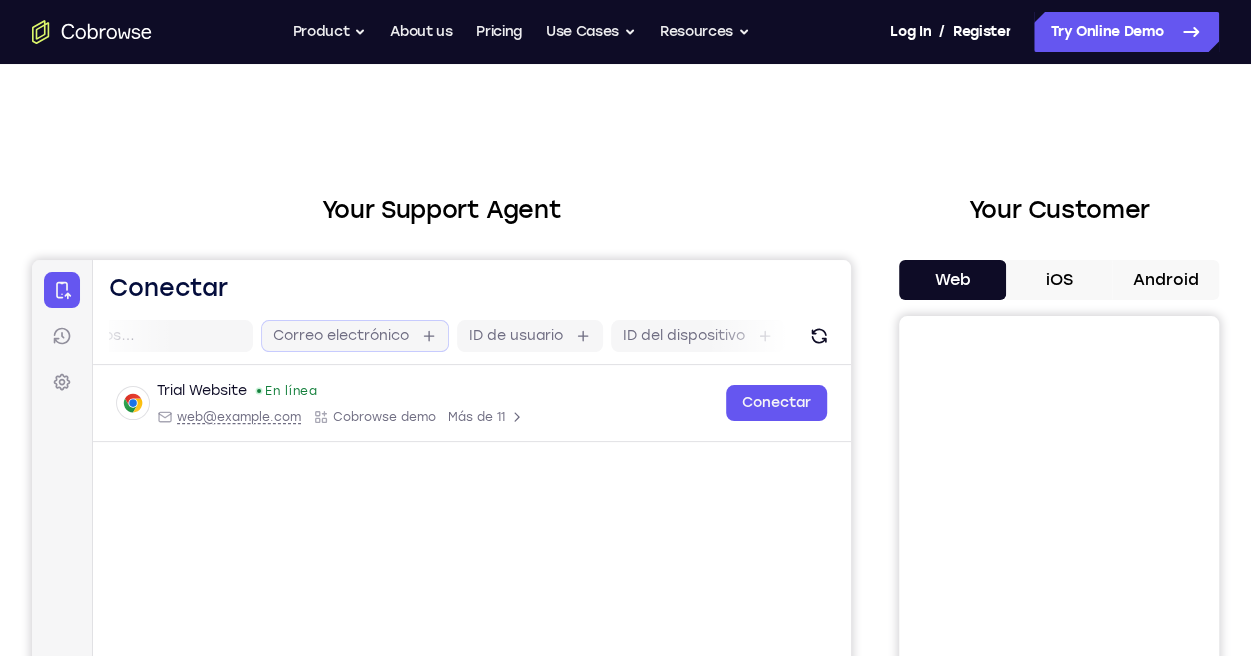 click on "Correo electrónico" at bounding box center [341, 336] 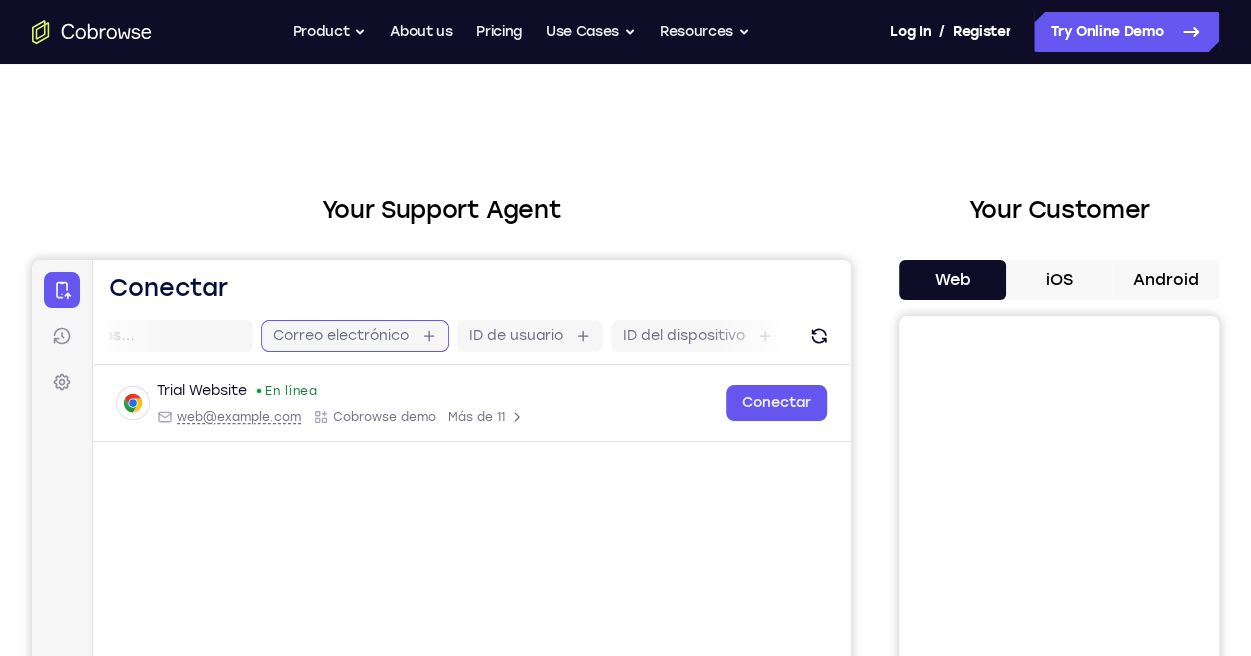 click on "Correo electrónico" at bounding box center [419, 336] 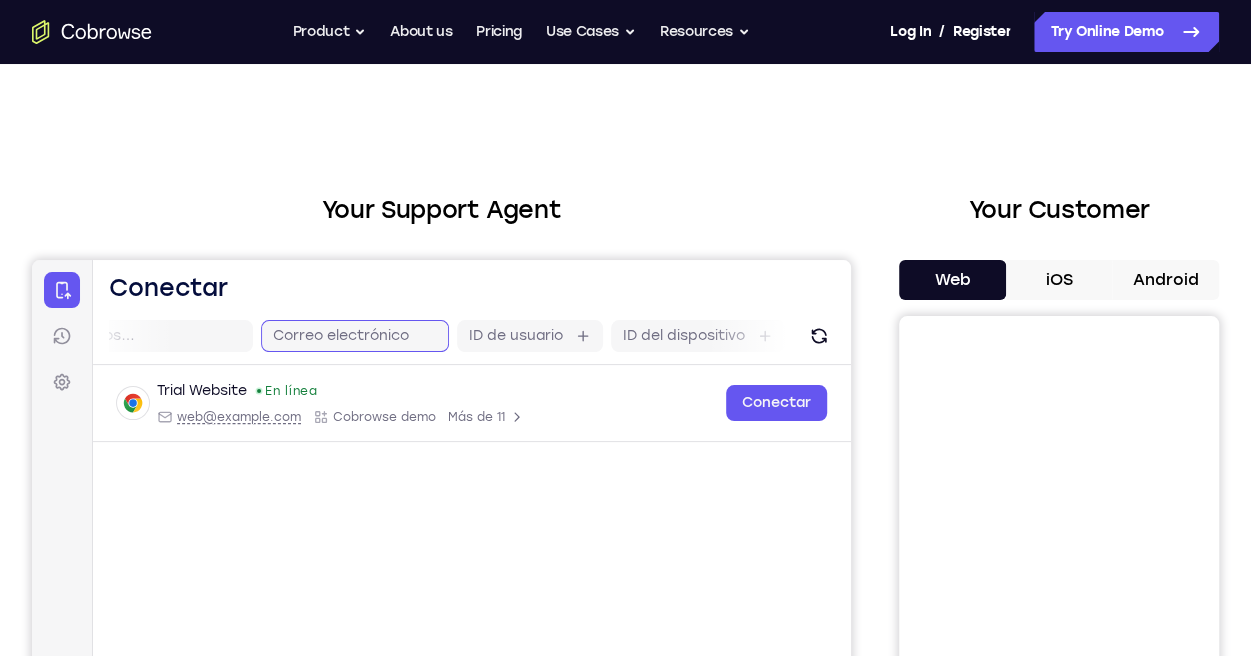 scroll, scrollTop: 0, scrollLeft: 64, axis: horizontal 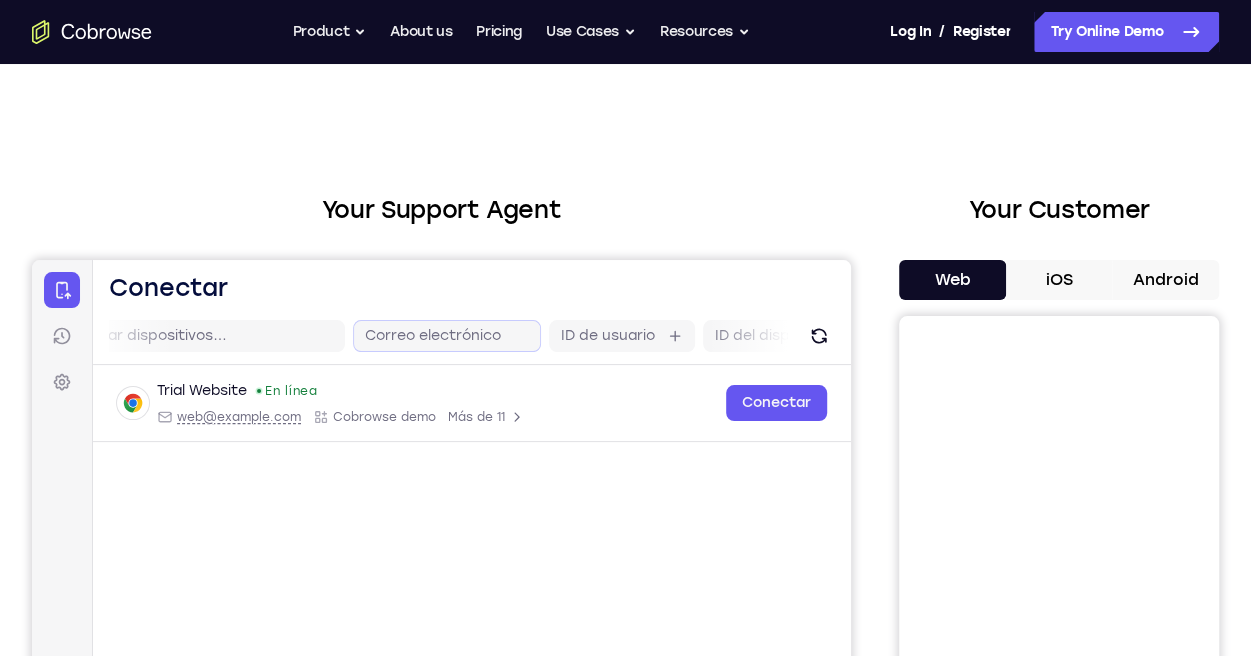 click on "Correo electrónico" at bounding box center (433, 336) 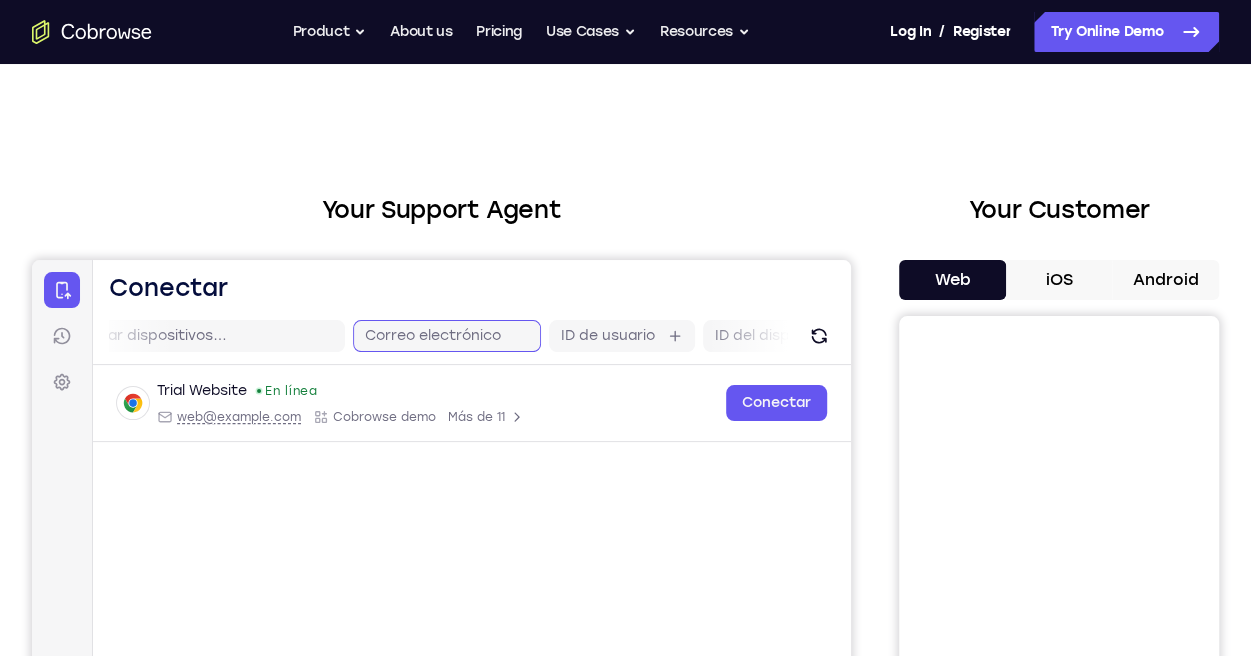 click on "Correo electrónico" at bounding box center [511, 336] 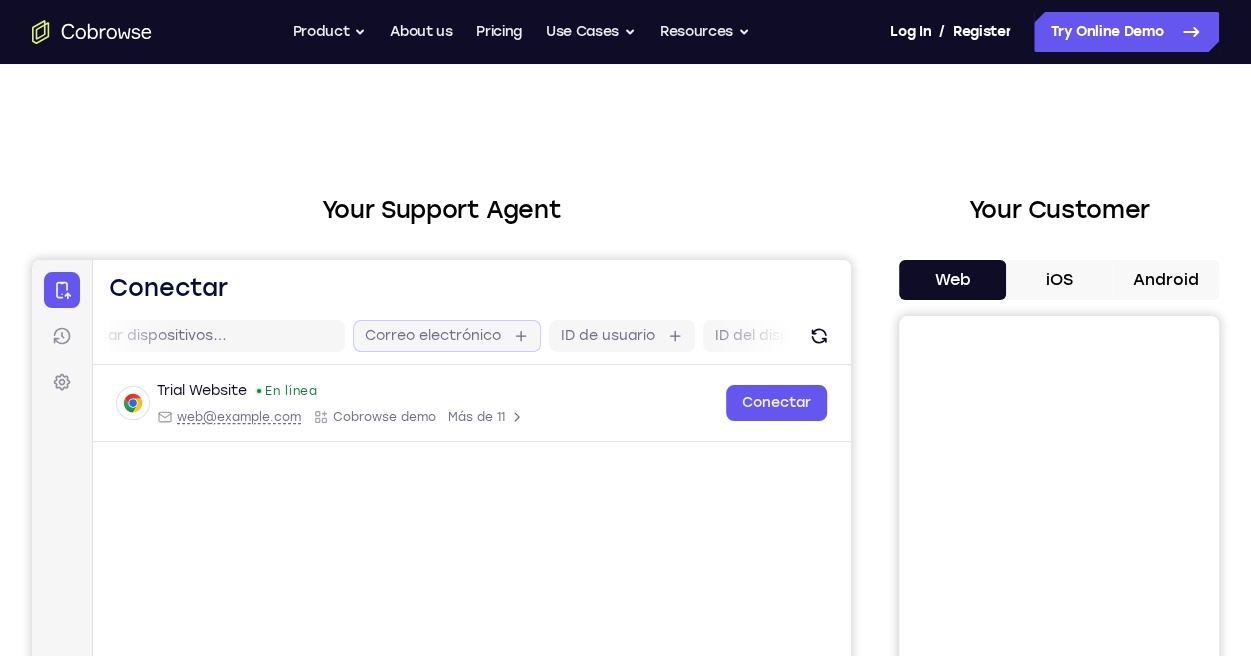 click at bounding box center [519, 336] 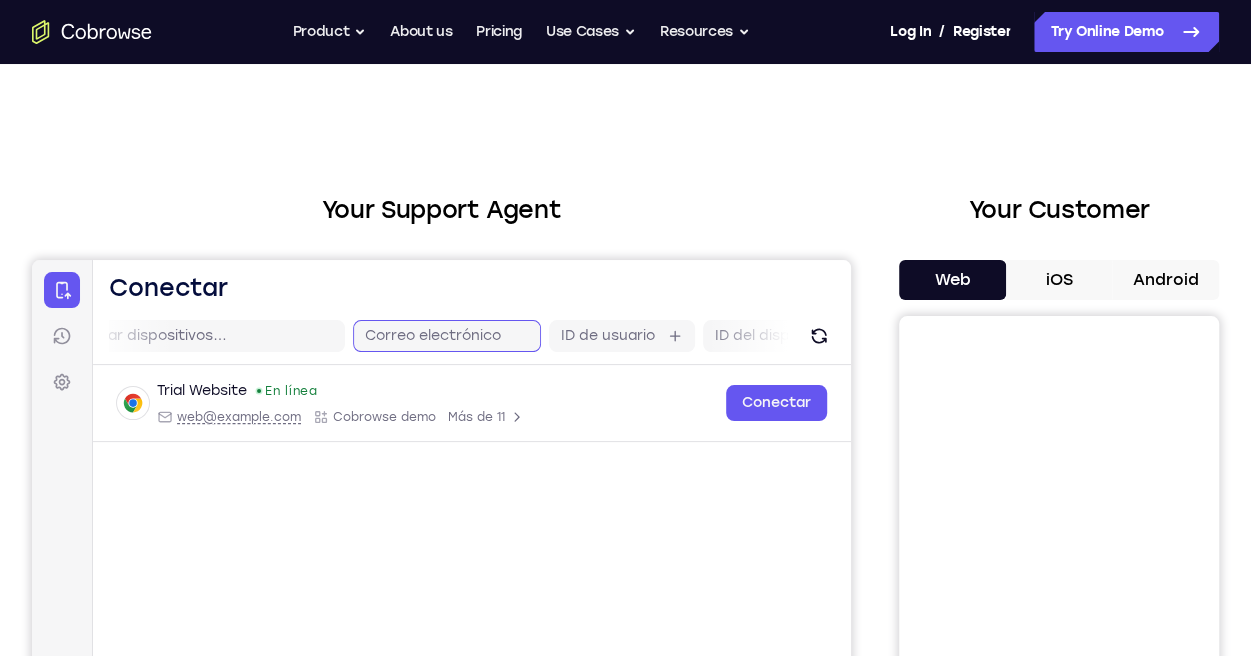 paste on "[EMAIL]" 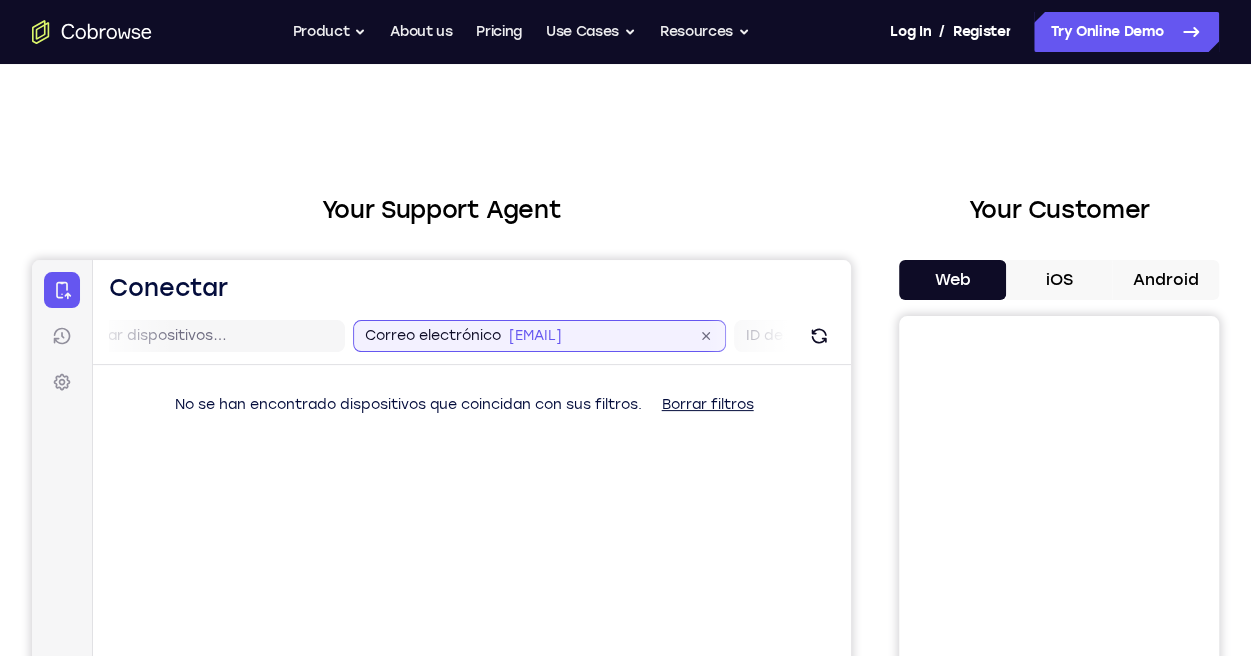 type on "[EMAIL]" 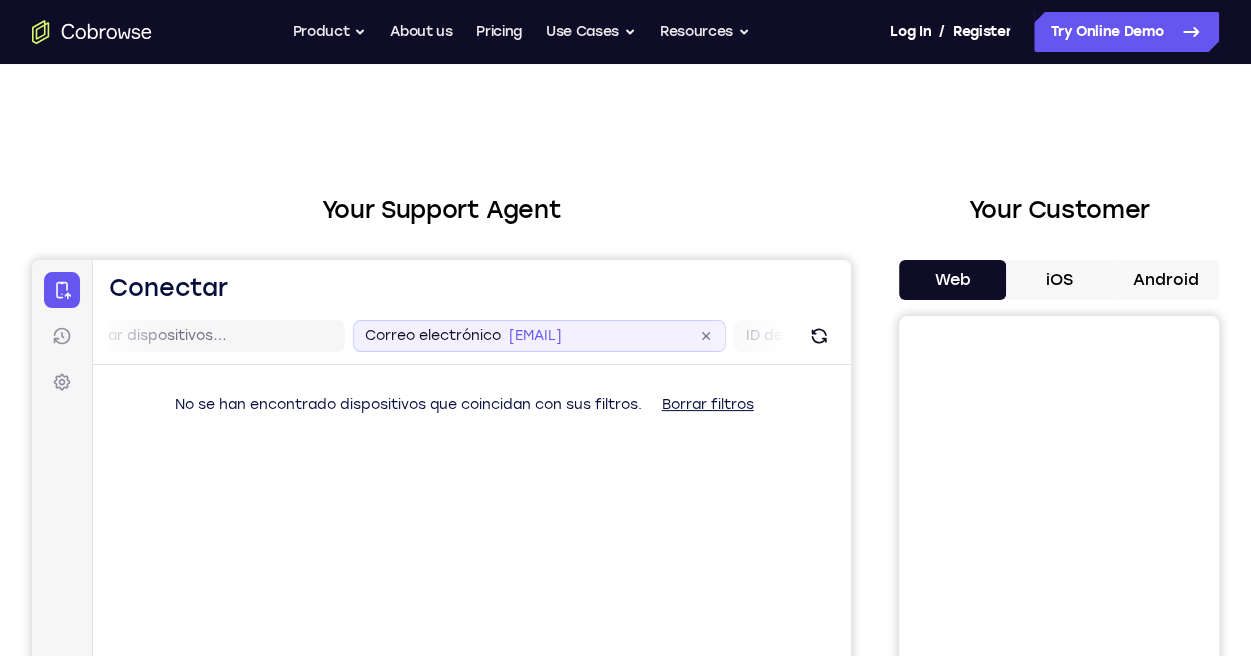 click on "[EMAIL]" at bounding box center [611, 336] 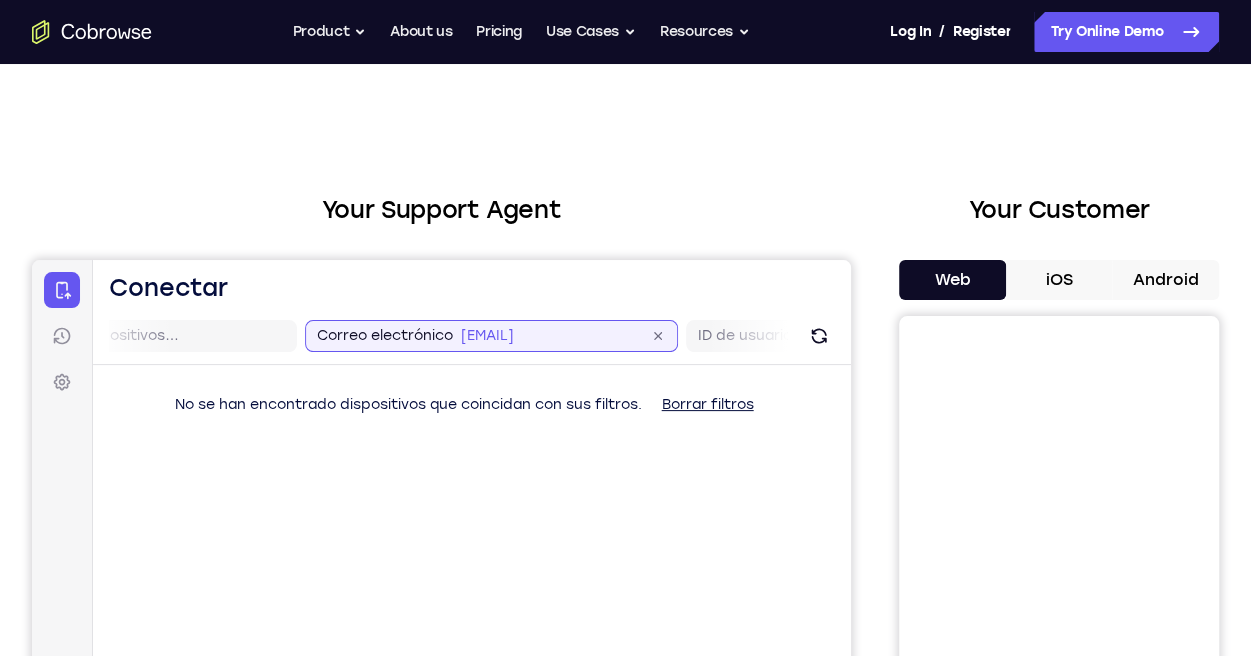 scroll, scrollTop: 0, scrollLeft: 156, axis: horizontal 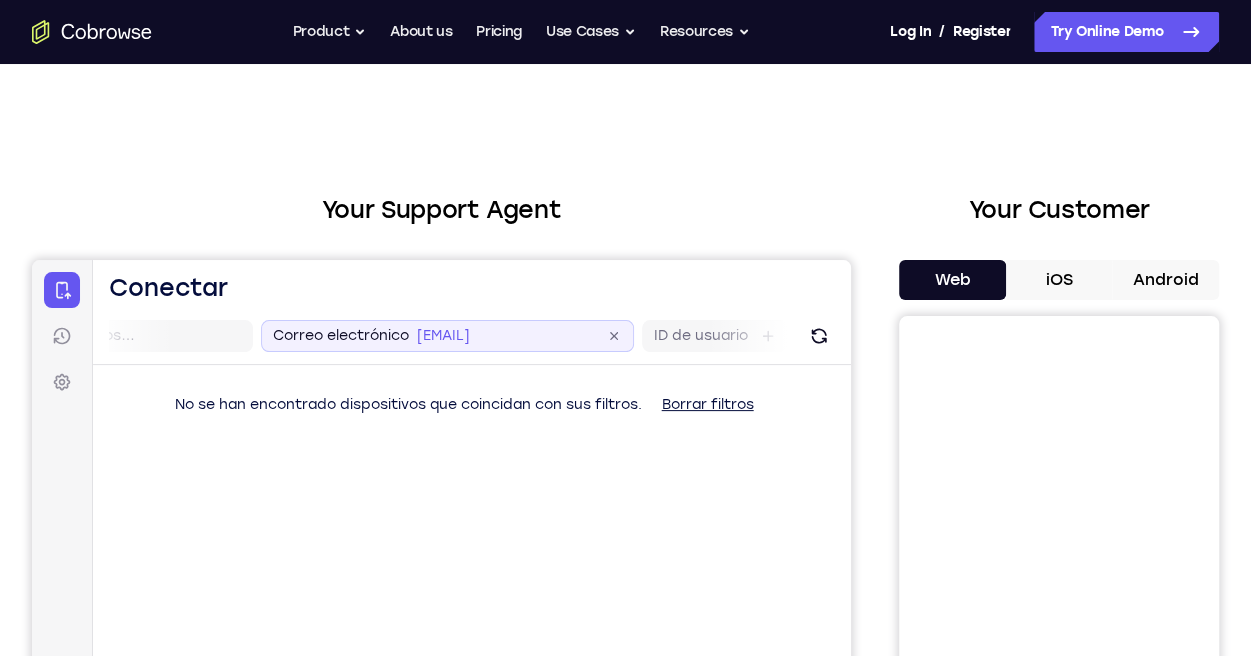 click on "Correo electrónico [EMAIL]" at bounding box center (447, 336) 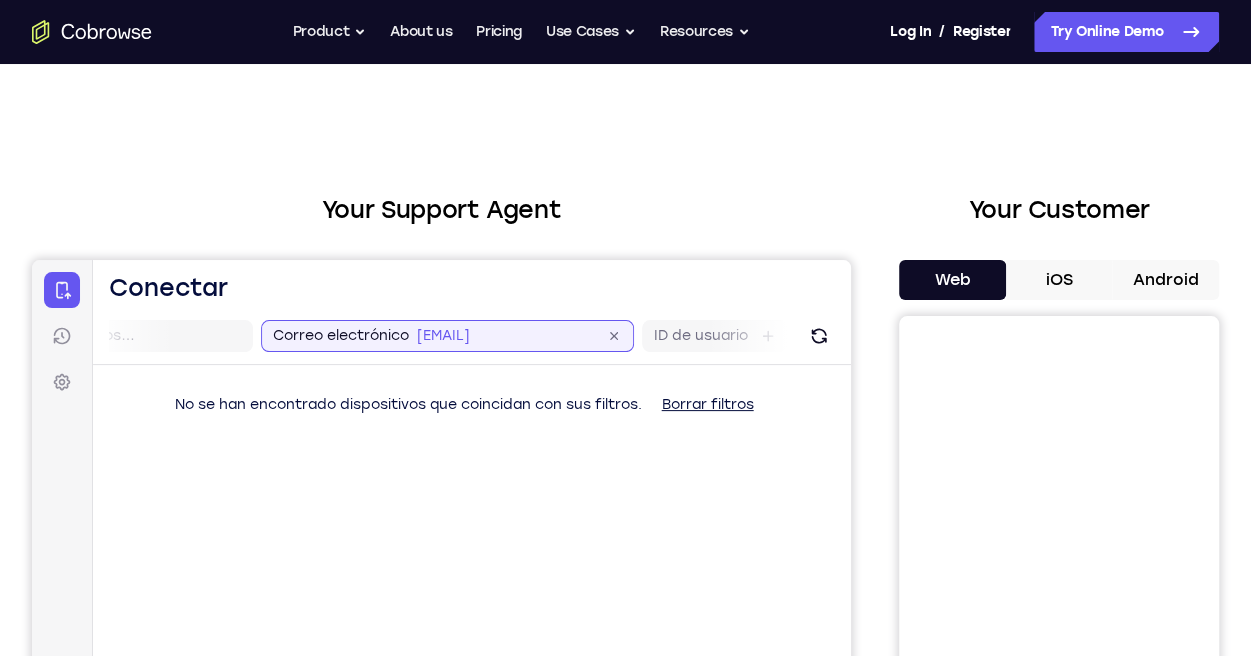 click on "[EMAIL]" at bounding box center [519, 336] 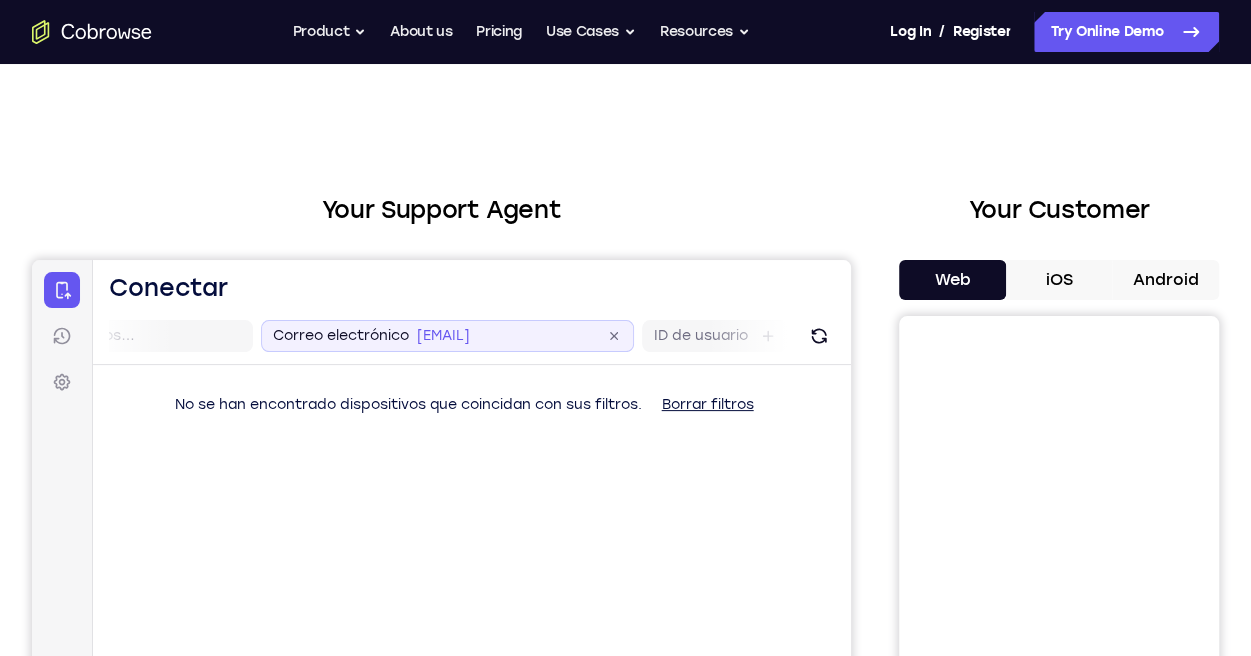 click on "Correo electrónico [EMAIL]" at bounding box center (447, 336) 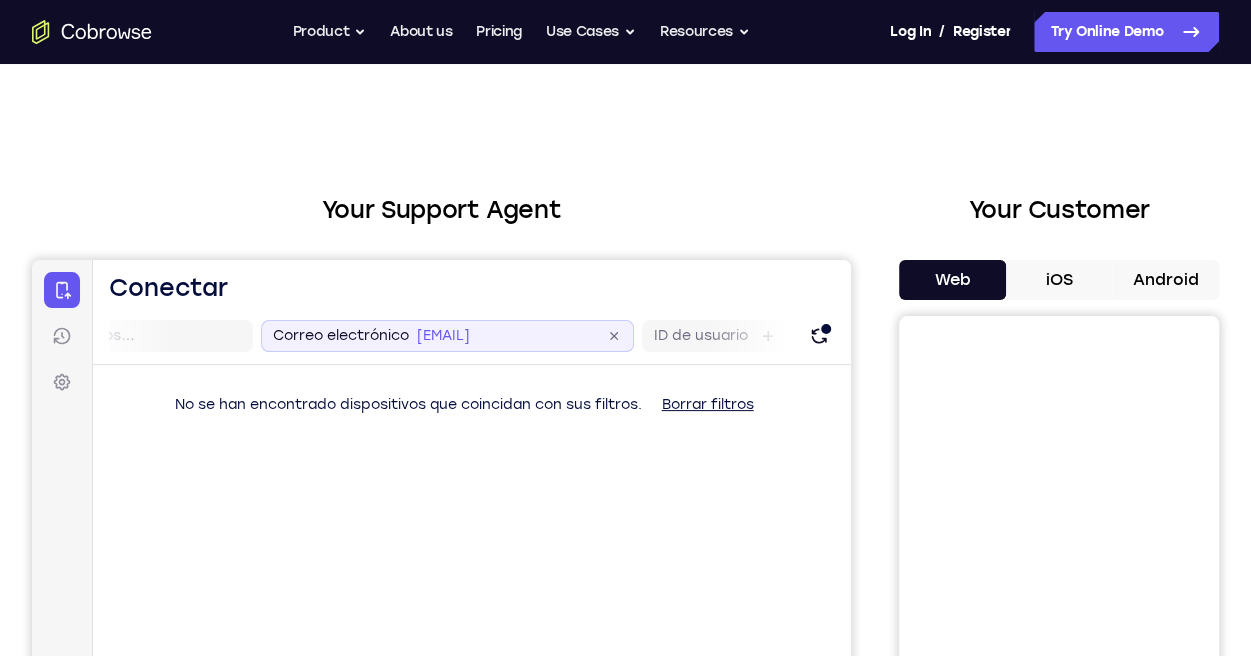 click 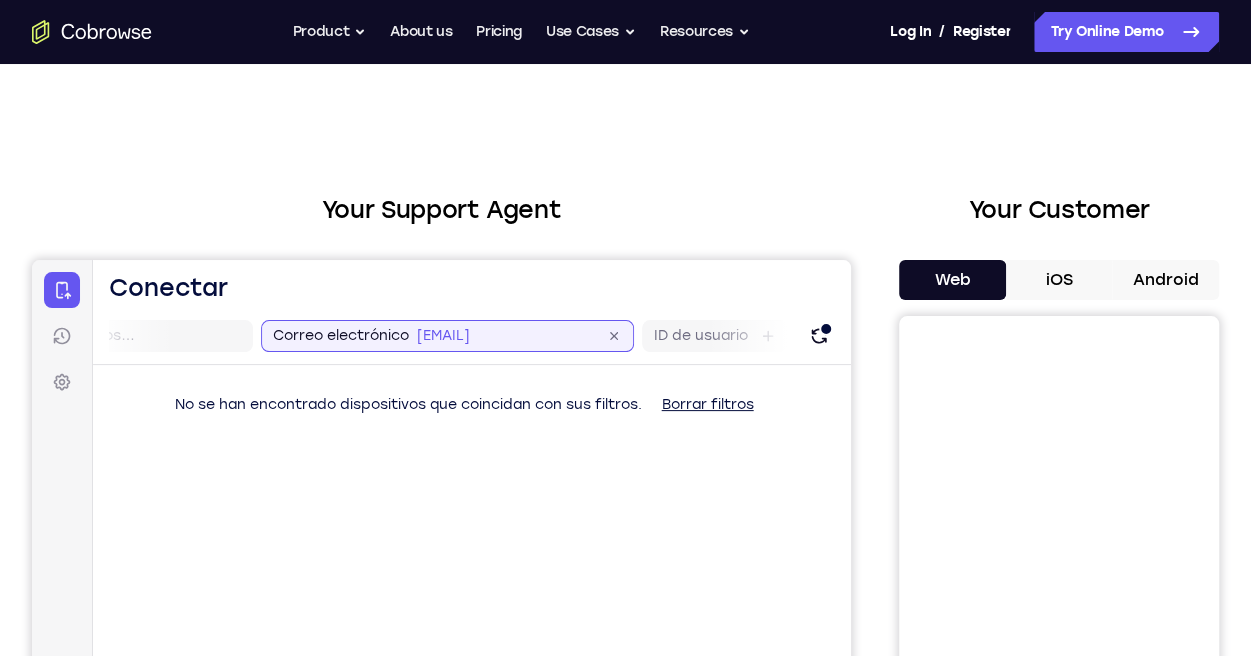 type 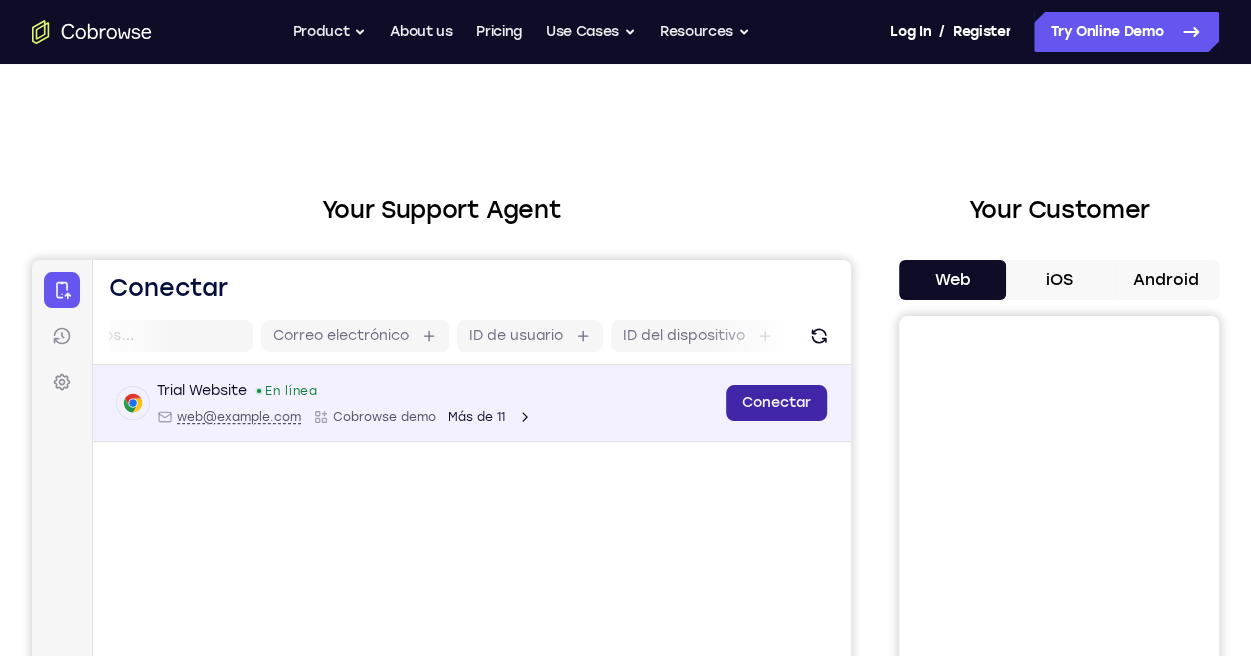 click on "Conectar" at bounding box center [776, 403] 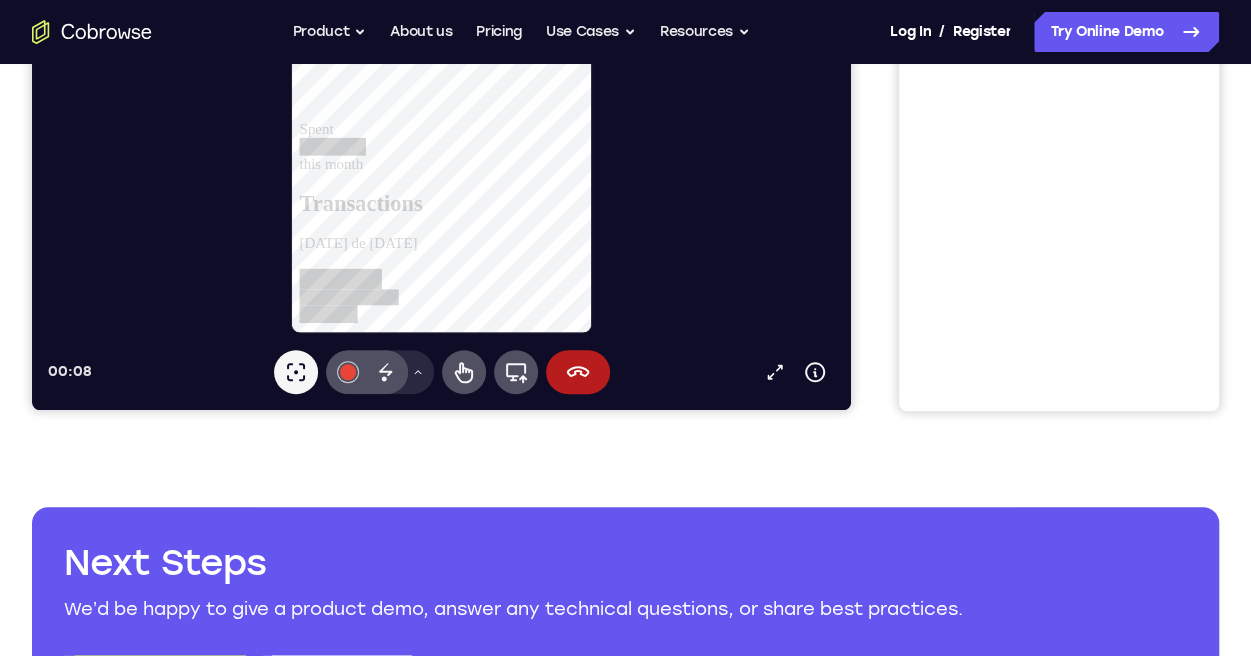 scroll, scrollTop: 600, scrollLeft: 0, axis: vertical 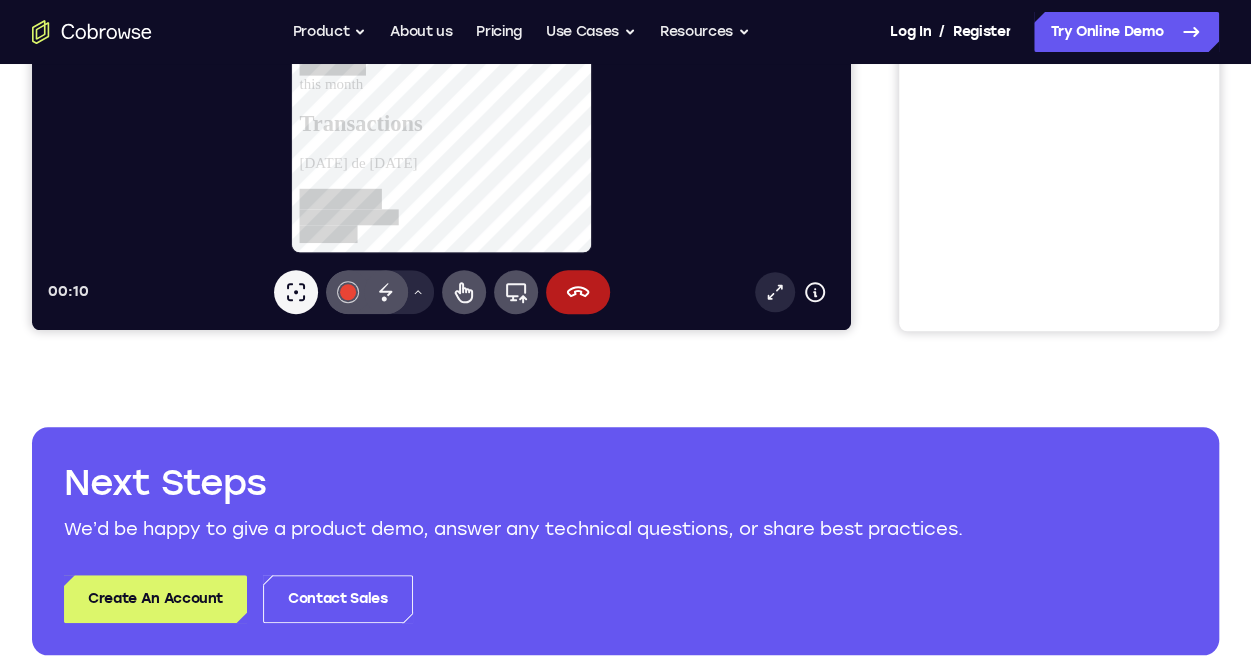 click 